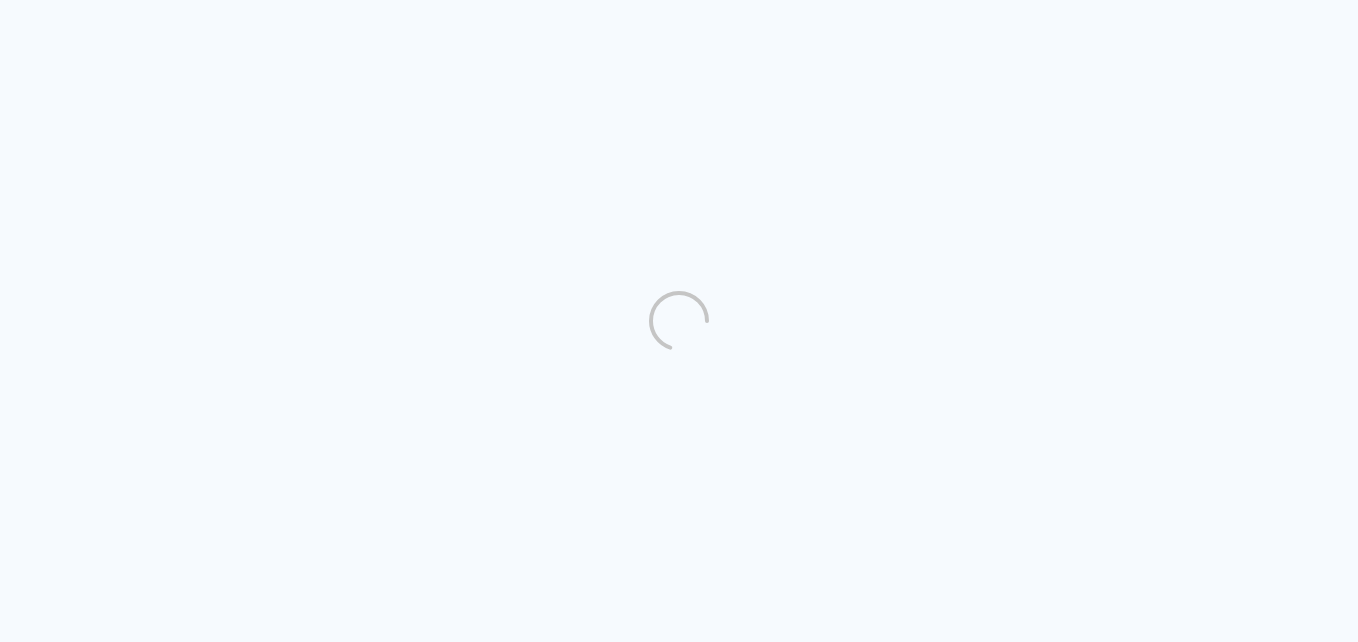 scroll, scrollTop: 0, scrollLeft: 0, axis: both 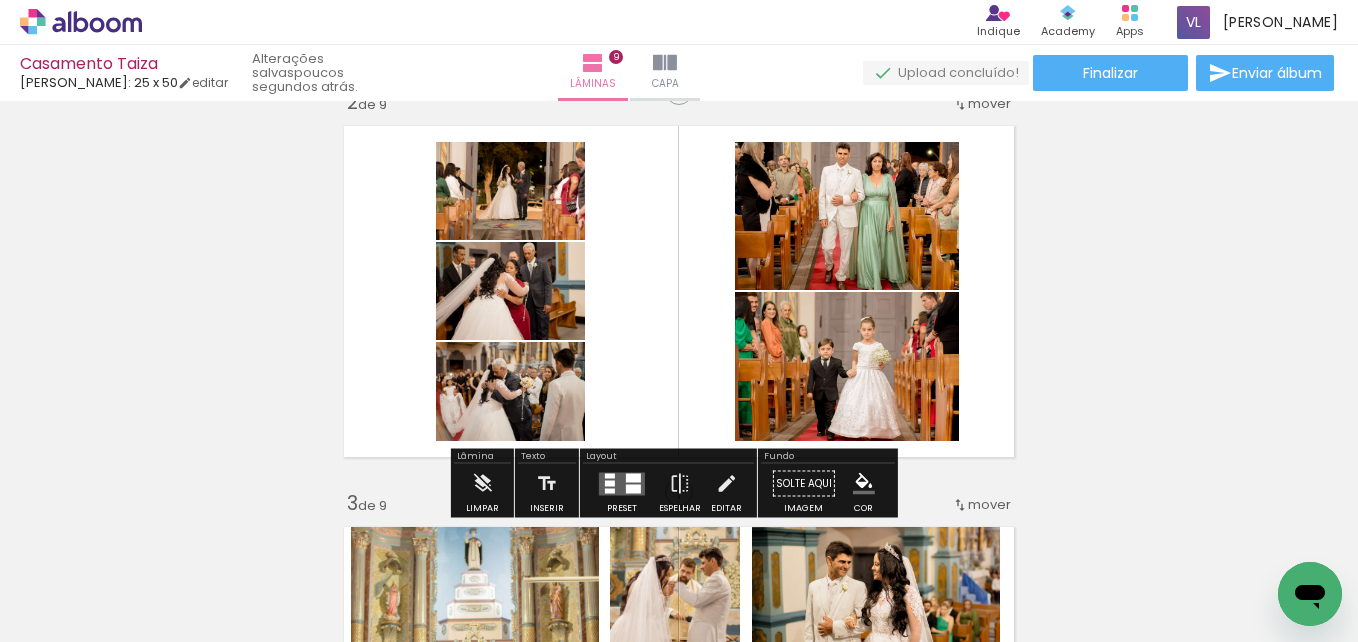 click on "Confirmar Cancelar" at bounding box center [0, 0] 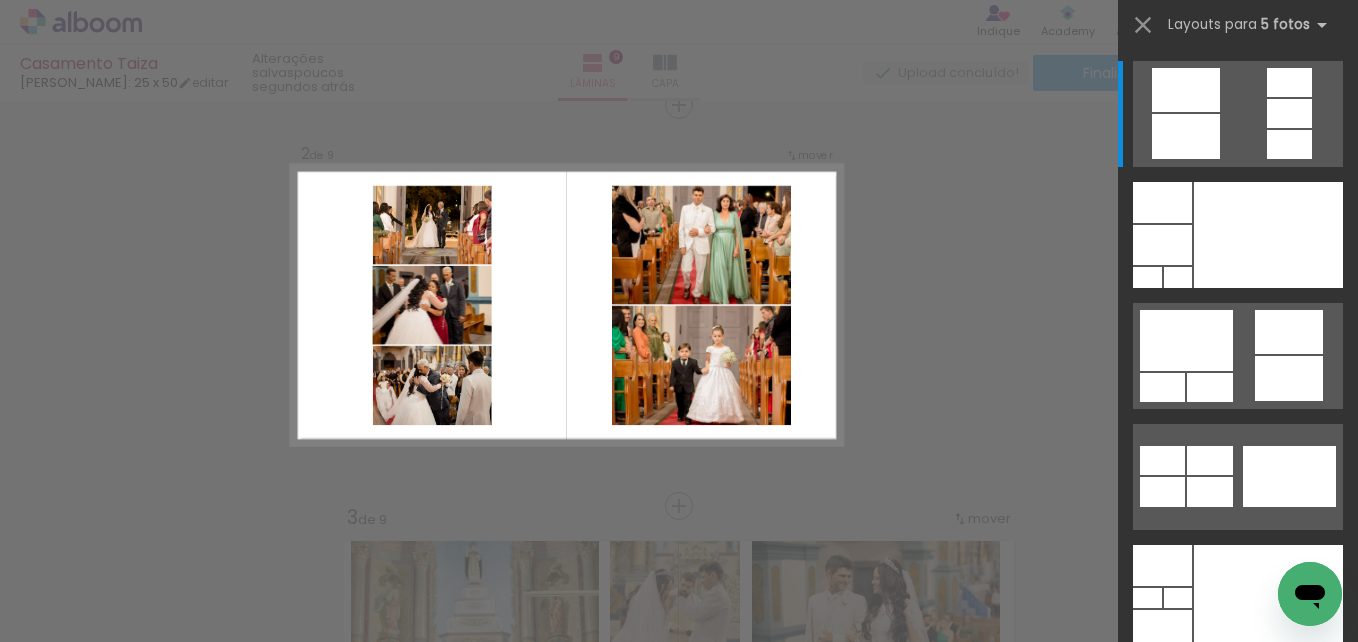 scroll, scrollTop: 427, scrollLeft: 0, axis: vertical 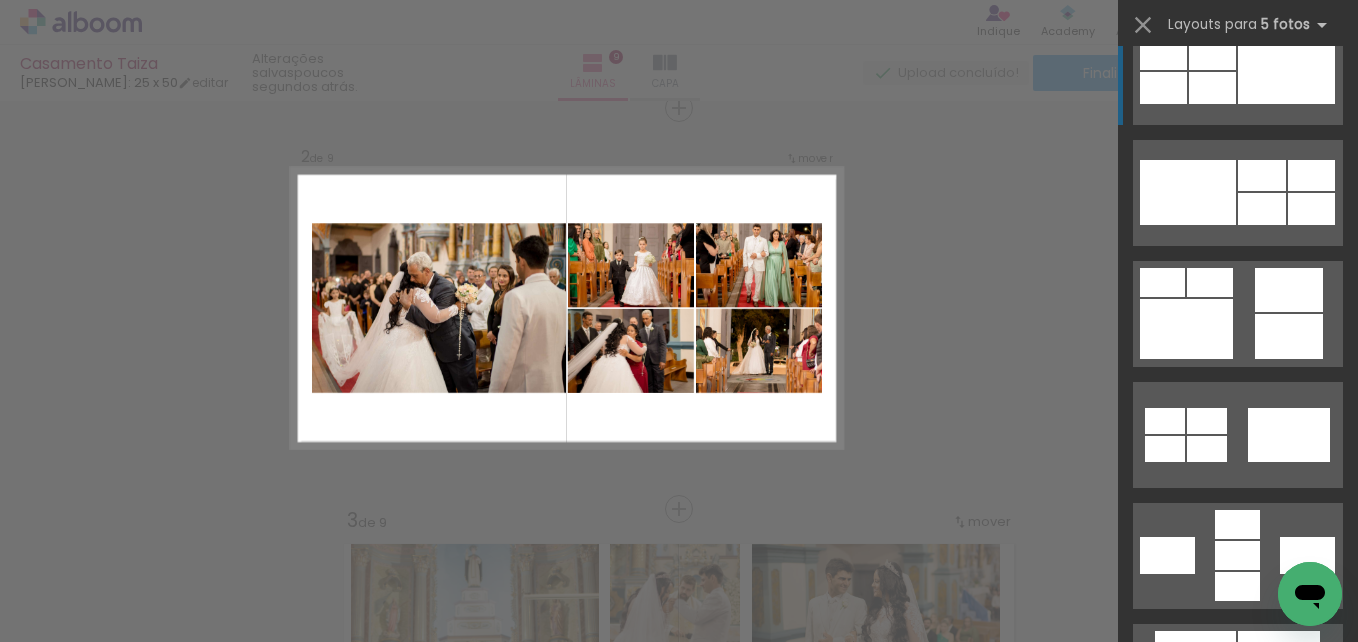 click at bounding box center [1289, -10745] 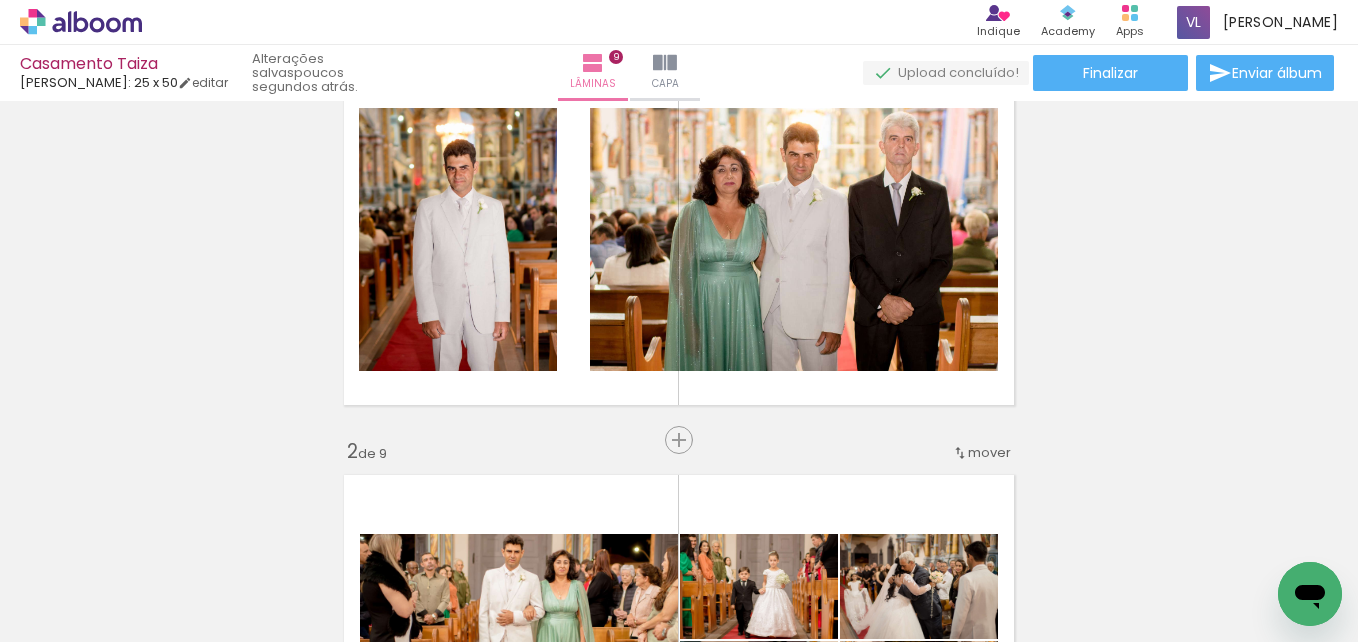scroll, scrollTop: 94, scrollLeft: 0, axis: vertical 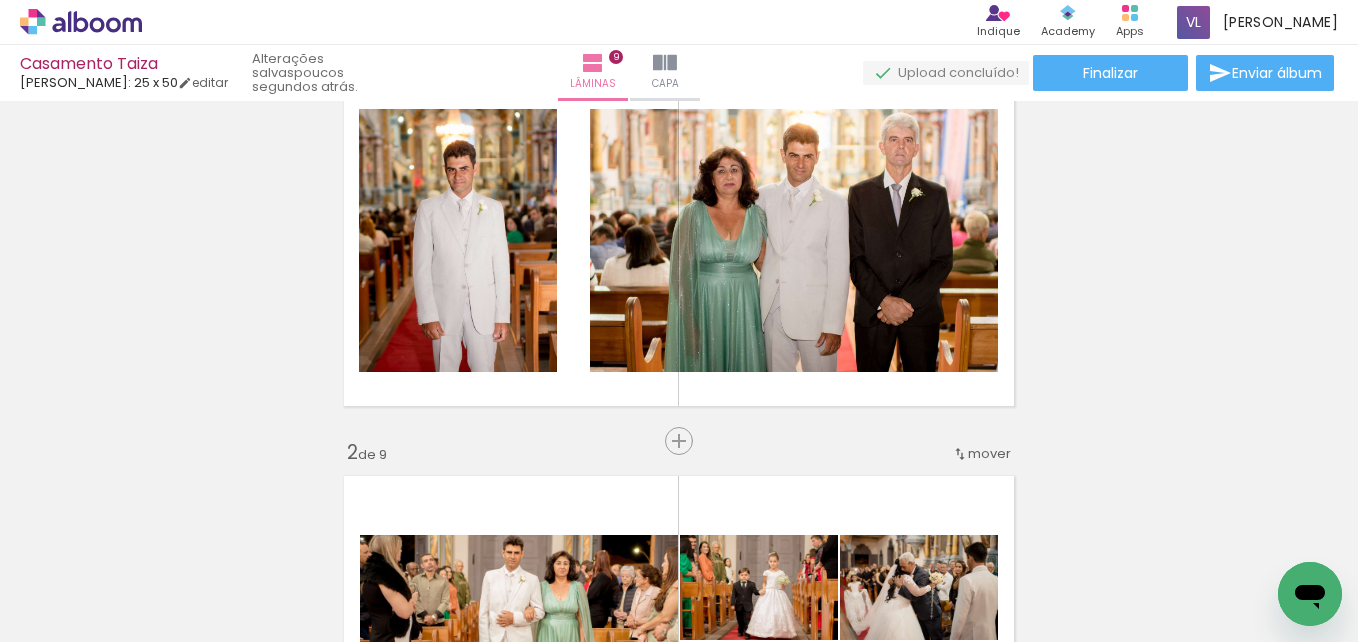drag, startPoint x: 1201, startPoint y: 352, endPoint x: 1185, endPoint y: 205, distance: 147.86818 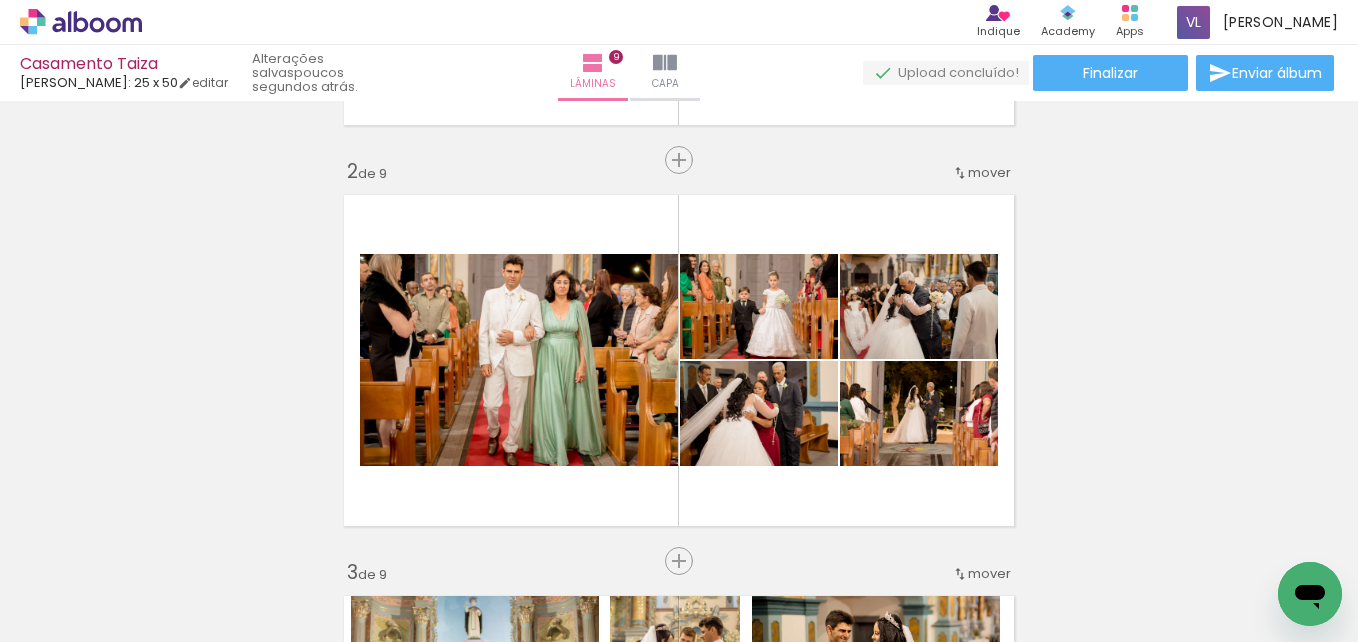 scroll, scrollTop: 435, scrollLeft: 0, axis: vertical 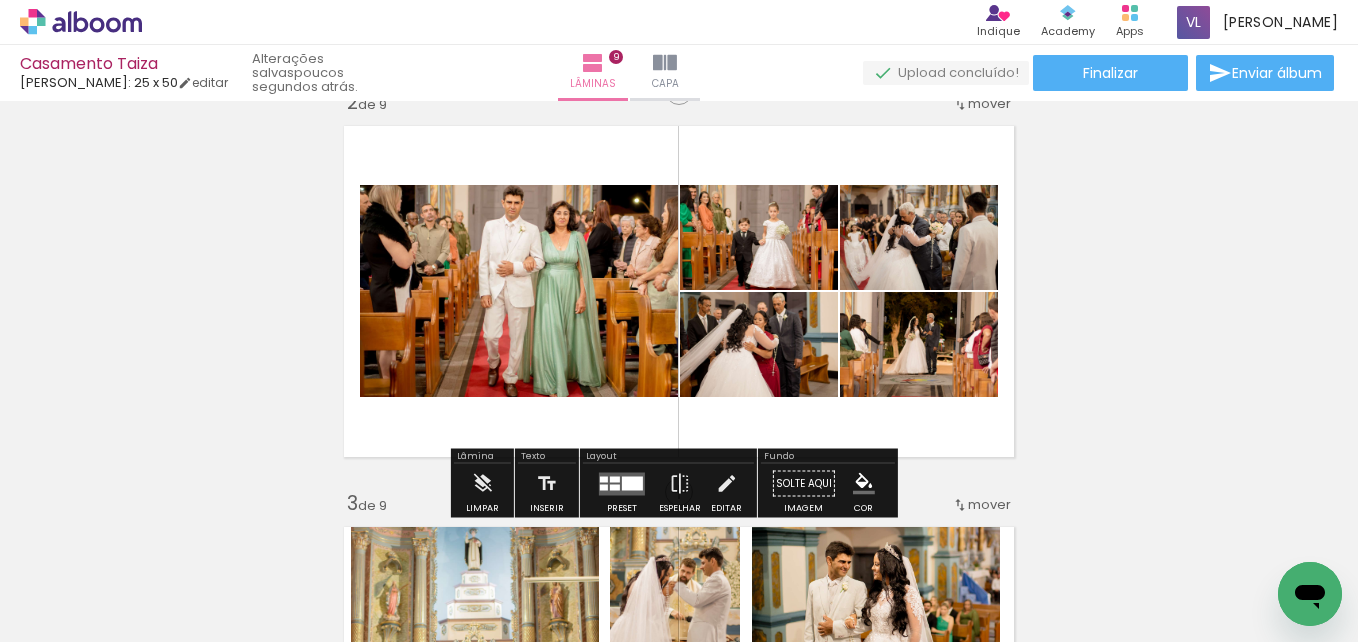 click on "Inserir lâmina 1  de 9  Inserir lâmina 2  de 9  Inserir lâmina 3  de 9  Inserir lâmina 4  de 9  Inserir lâmina 5  de 9  Inserir lâmina 6  de 9  Inserir lâmina 7  de 9  Inserir lâmina 8  de 9  Inserir lâmina 9  de 9" at bounding box center (679, 1669) 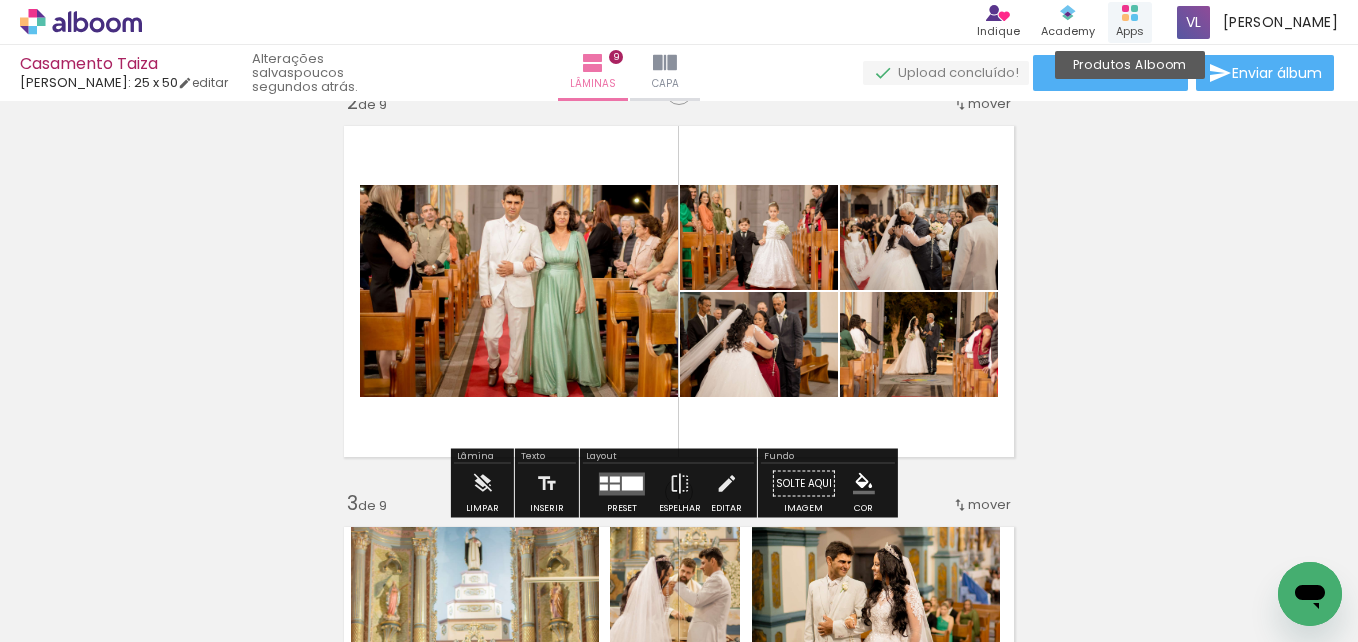 click 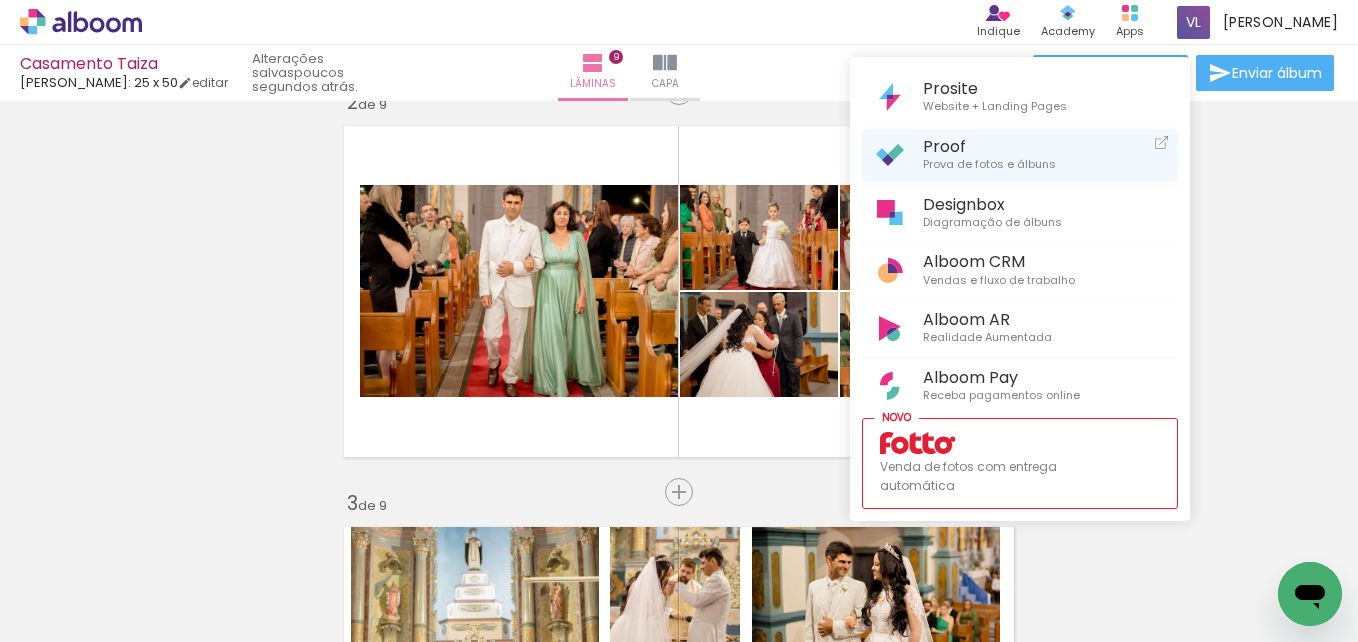 click on "Prova de fotos e álbuns" at bounding box center (989, 165) 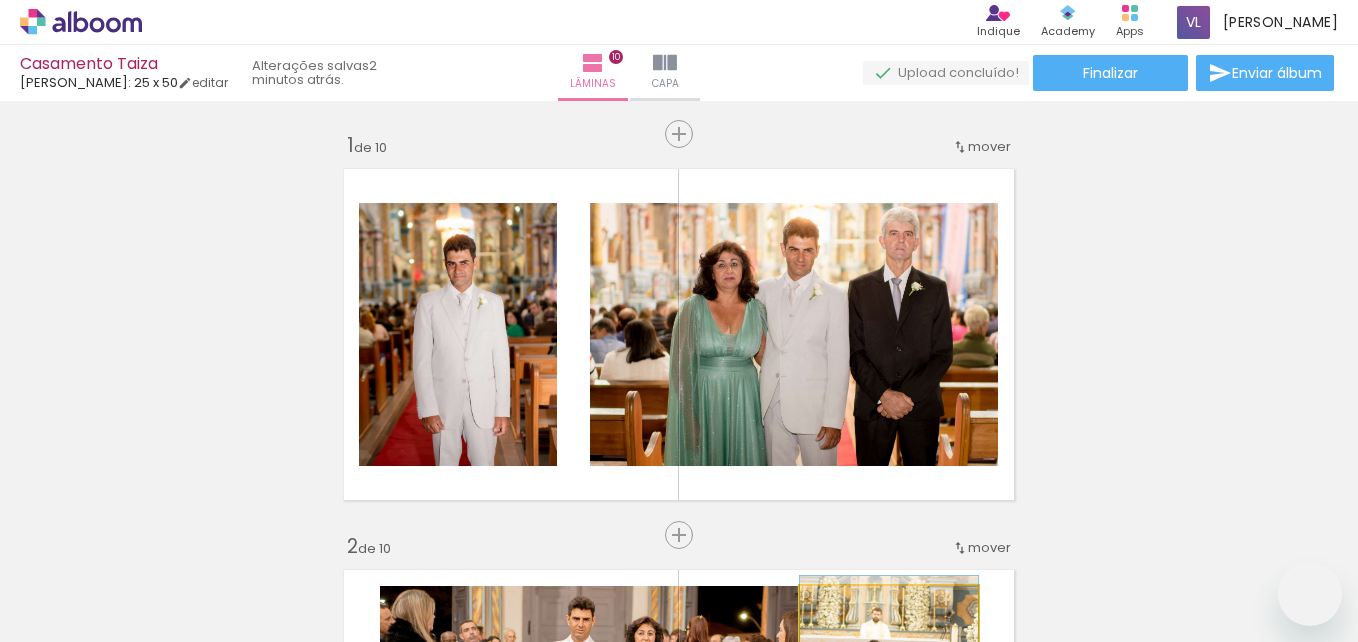 scroll, scrollTop: 0, scrollLeft: 0, axis: both 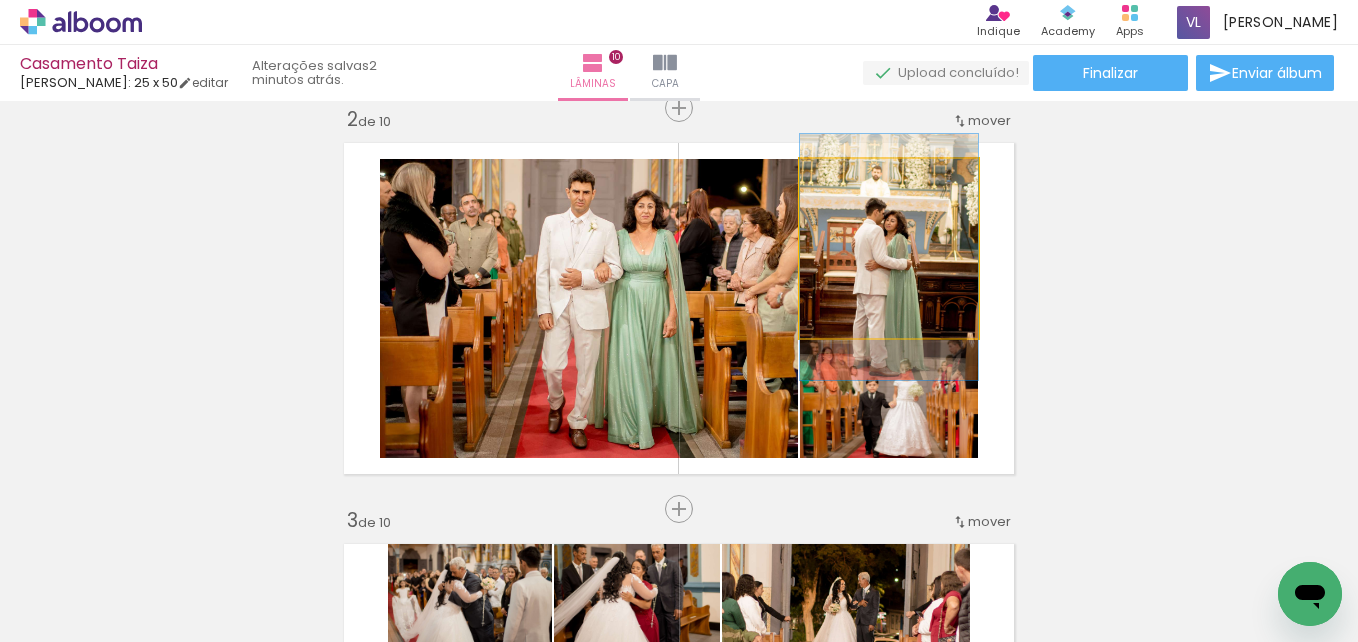 drag, startPoint x: 886, startPoint y: 269, endPoint x: 885, endPoint y: 258, distance: 11.045361 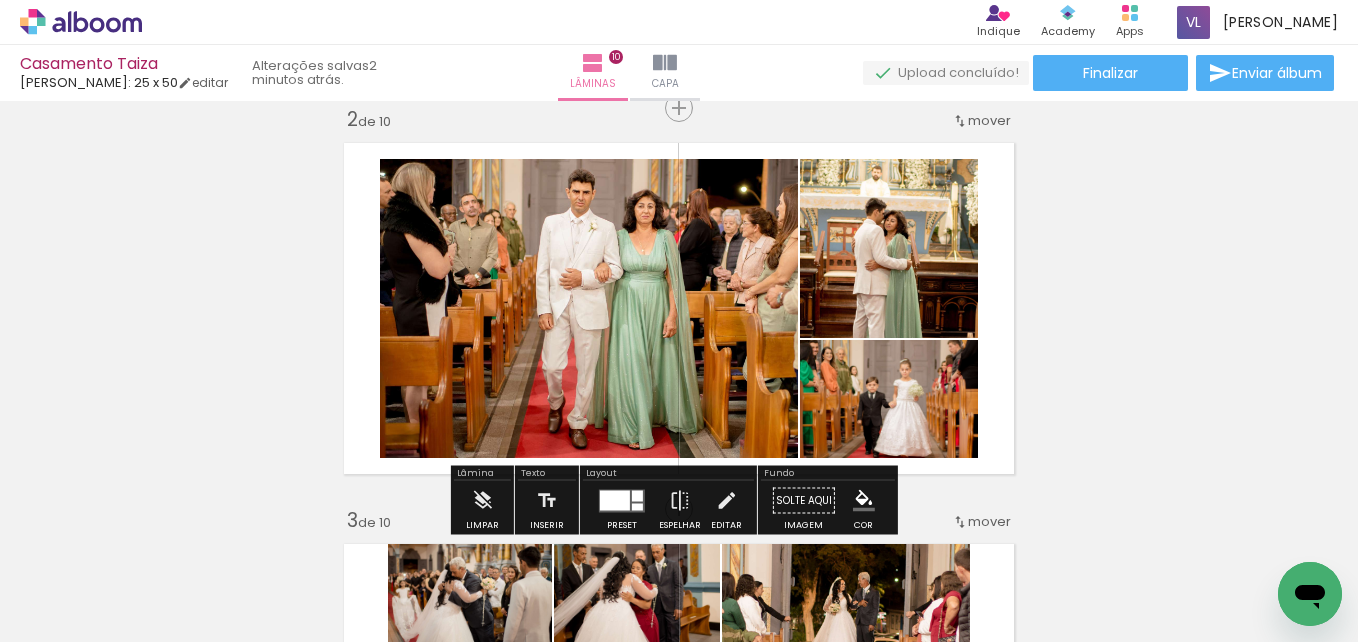 click on "Inserir lâmina 1  de 10  Inserir lâmina 2  de 10  Inserir lâmina 3  de 10  Inserir lâmina 4  de 10  Inserir lâmina 5  de 10  Inserir lâmina 6  de 10  Inserir lâmina 7  de 10  Inserir lâmina 8  de 10  Inserir lâmina 9  de 10  Inserir lâmina 10  de 10" at bounding box center (679, 1887) 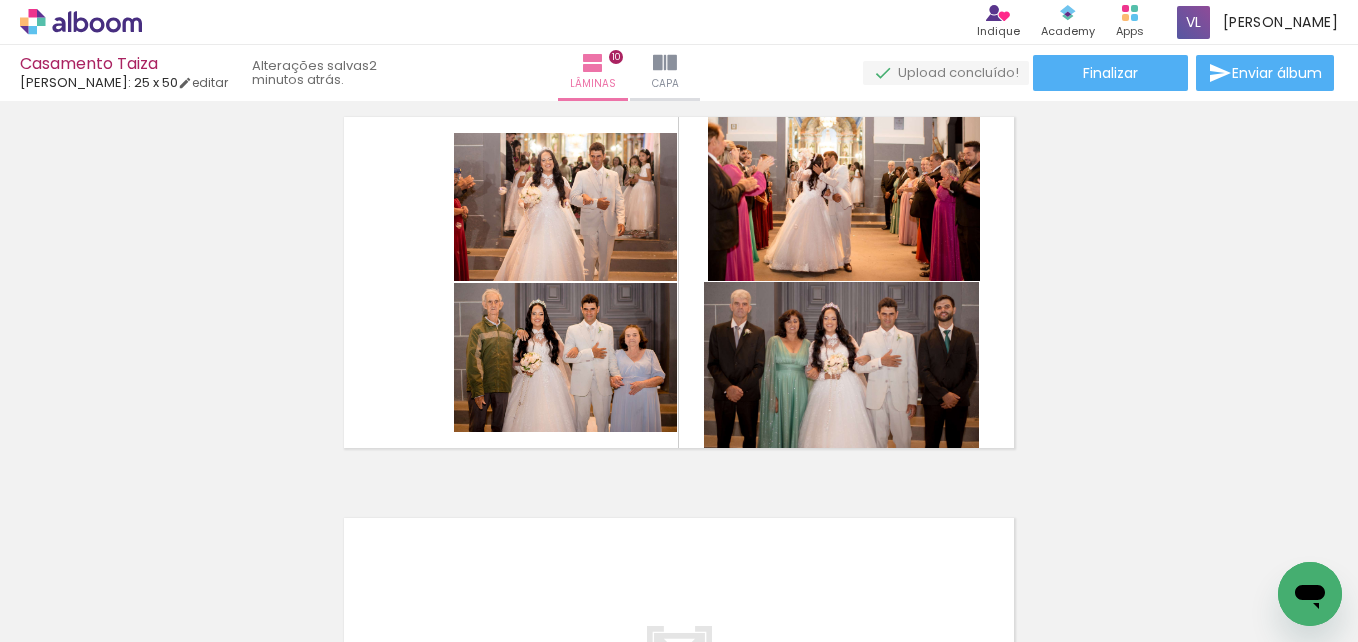 scroll, scrollTop: 3652, scrollLeft: 0, axis: vertical 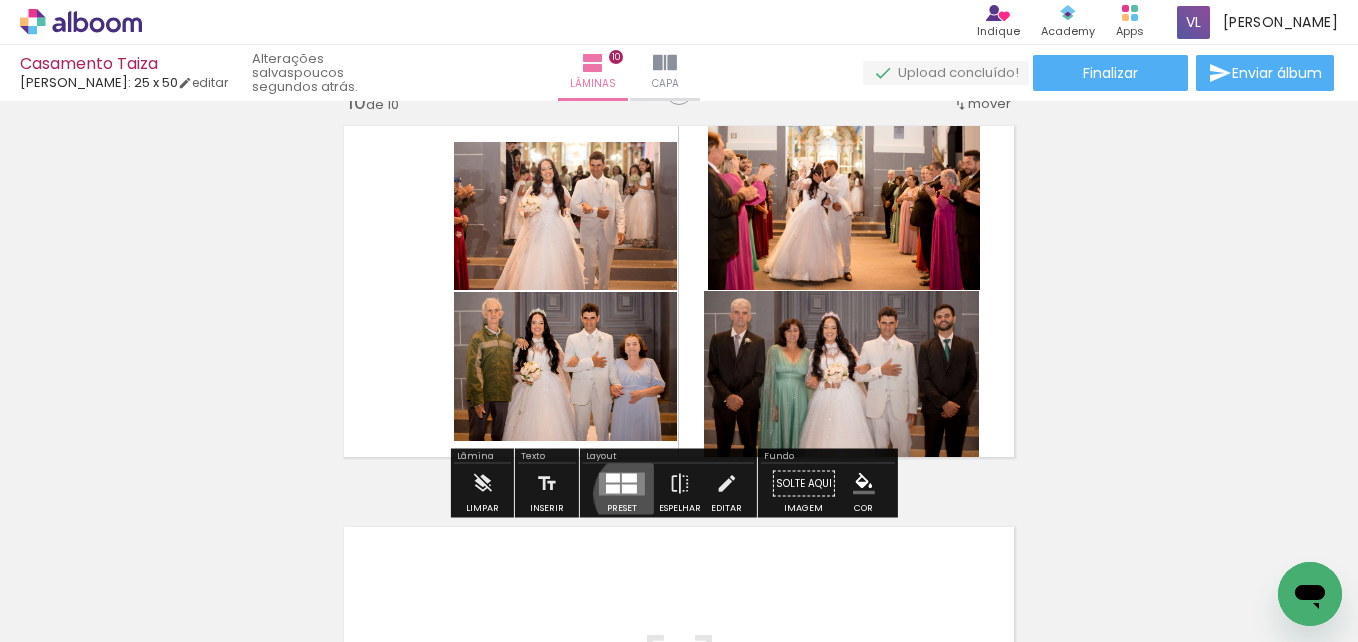 click at bounding box center (622, 483) 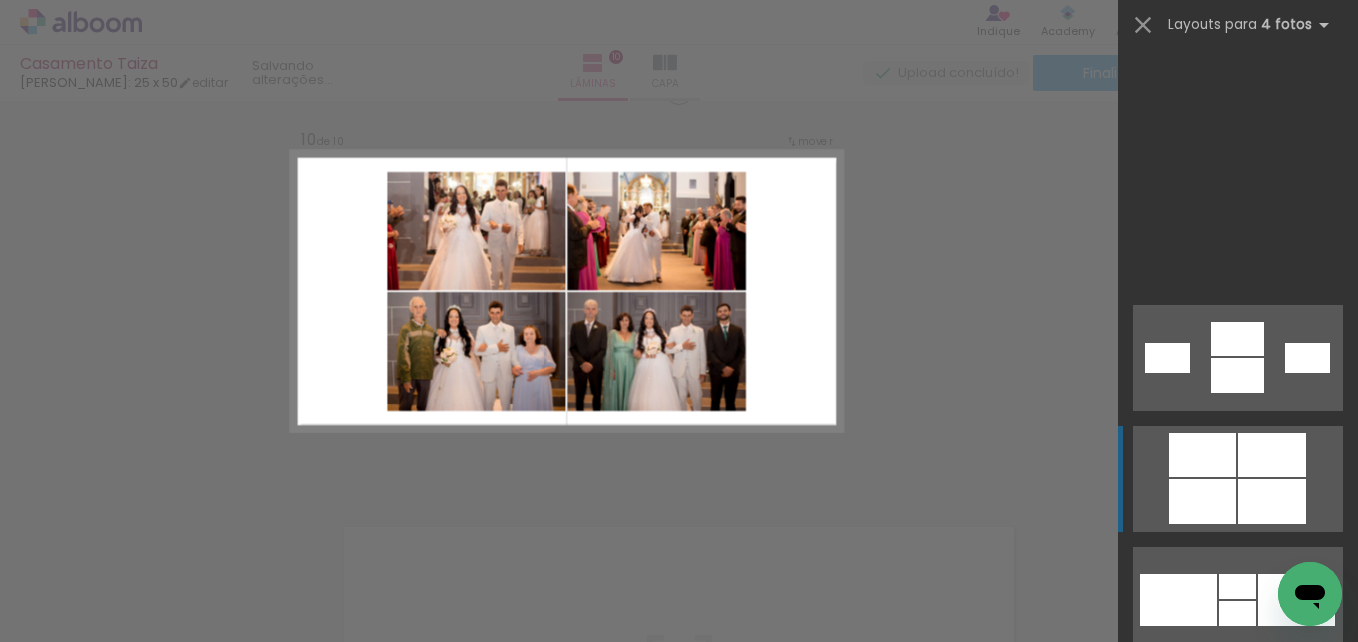 scroll, scrollTop: 3751, scrollLeft: 0, axis: vertical 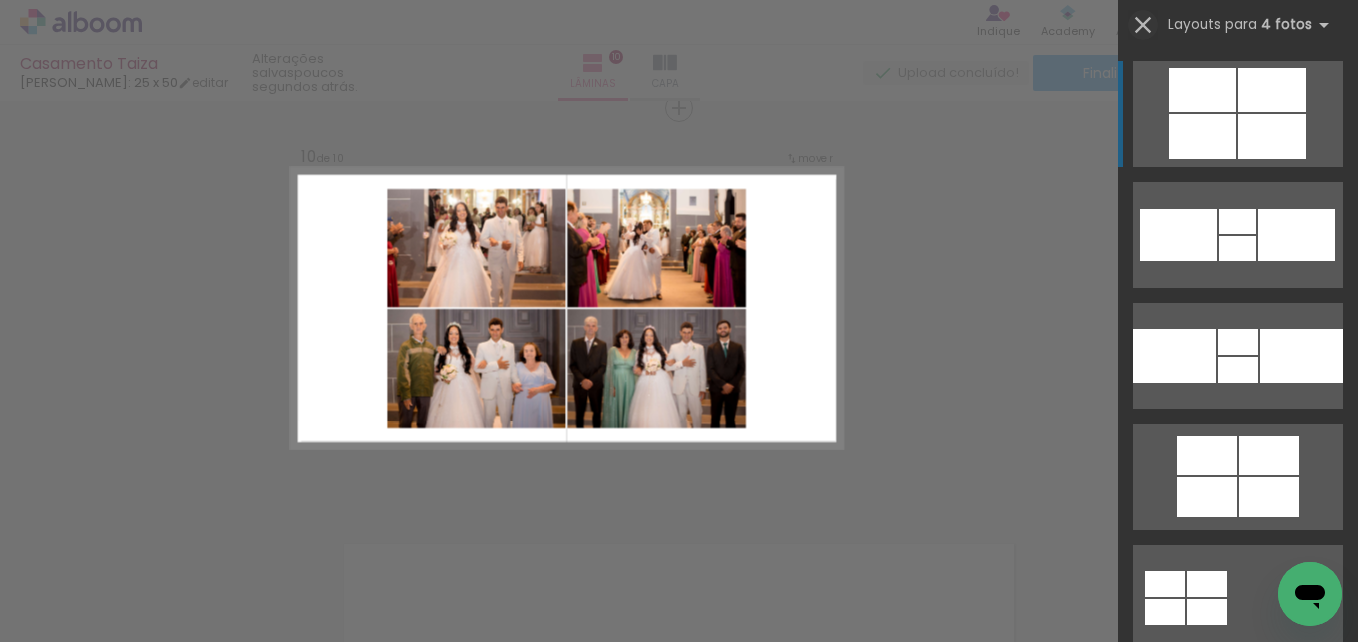 click at bounding box center [1143, 25] 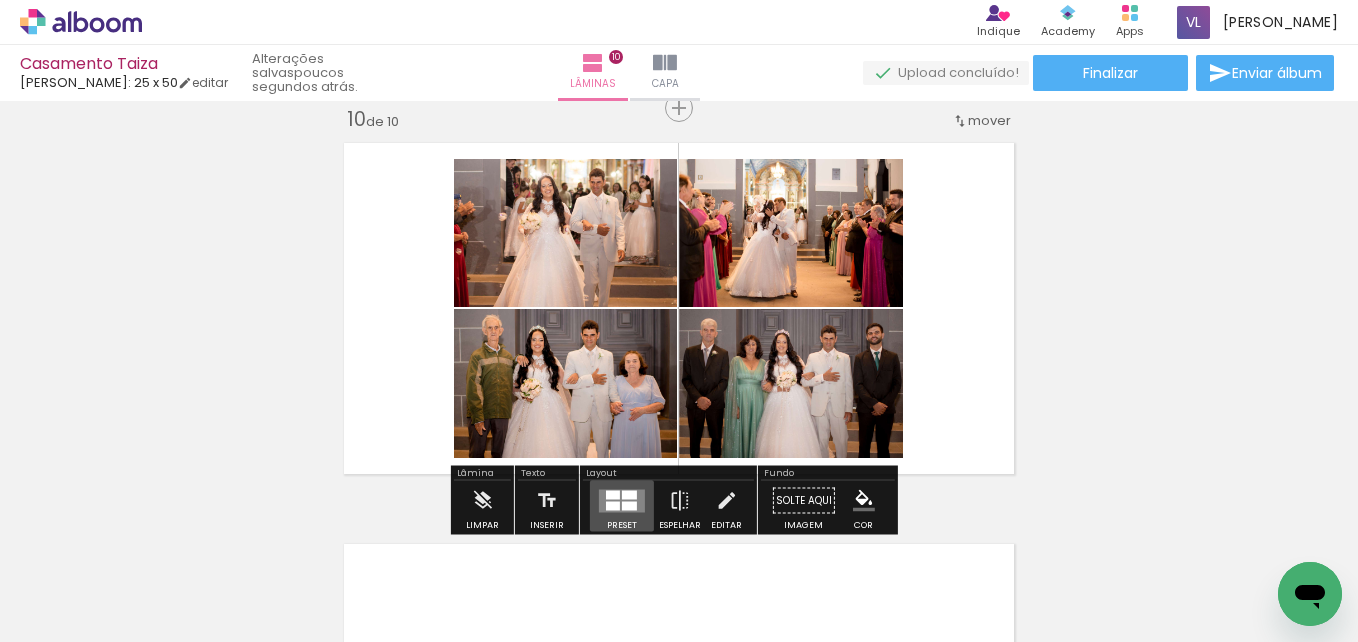 click at bounding box center (622, 500) 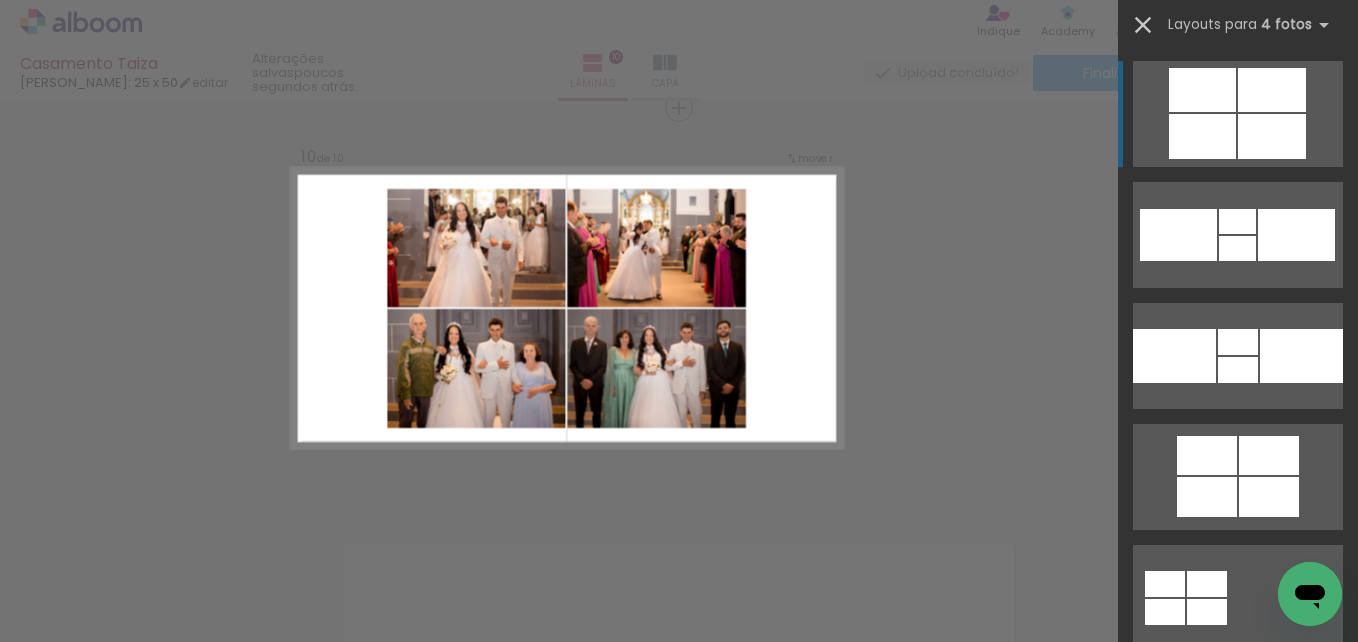 click at bounding box center (1143, 25) 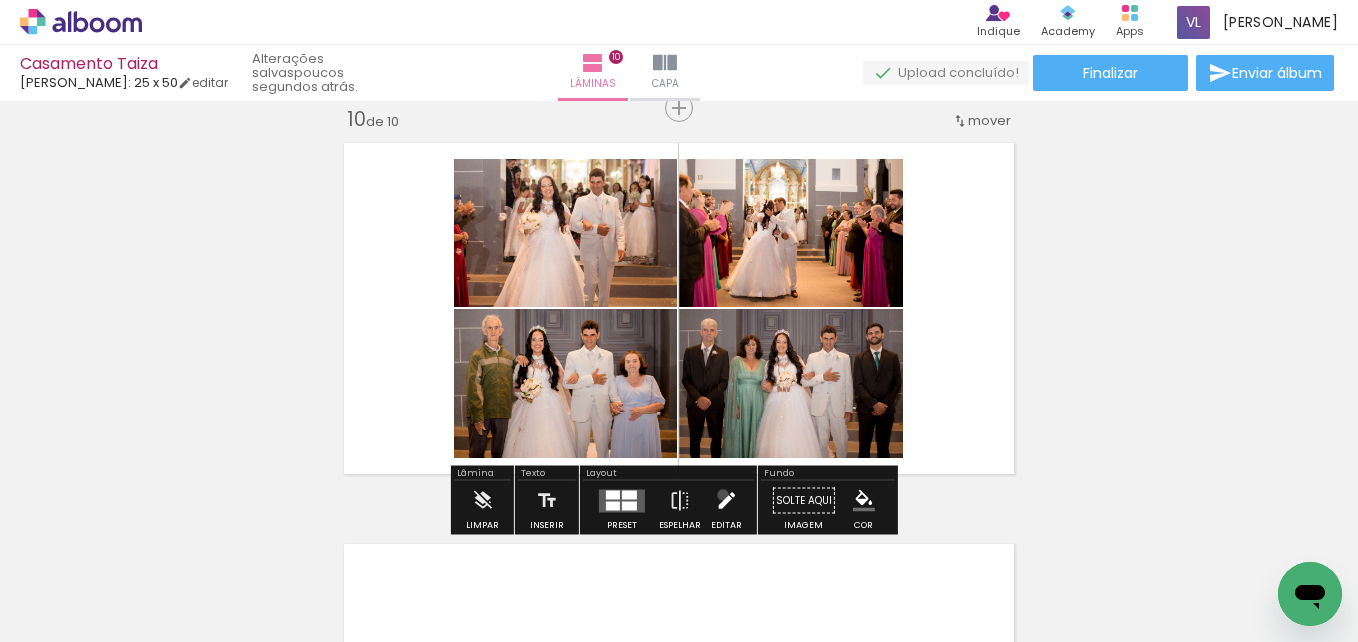 click at bounding box center [726, 501] 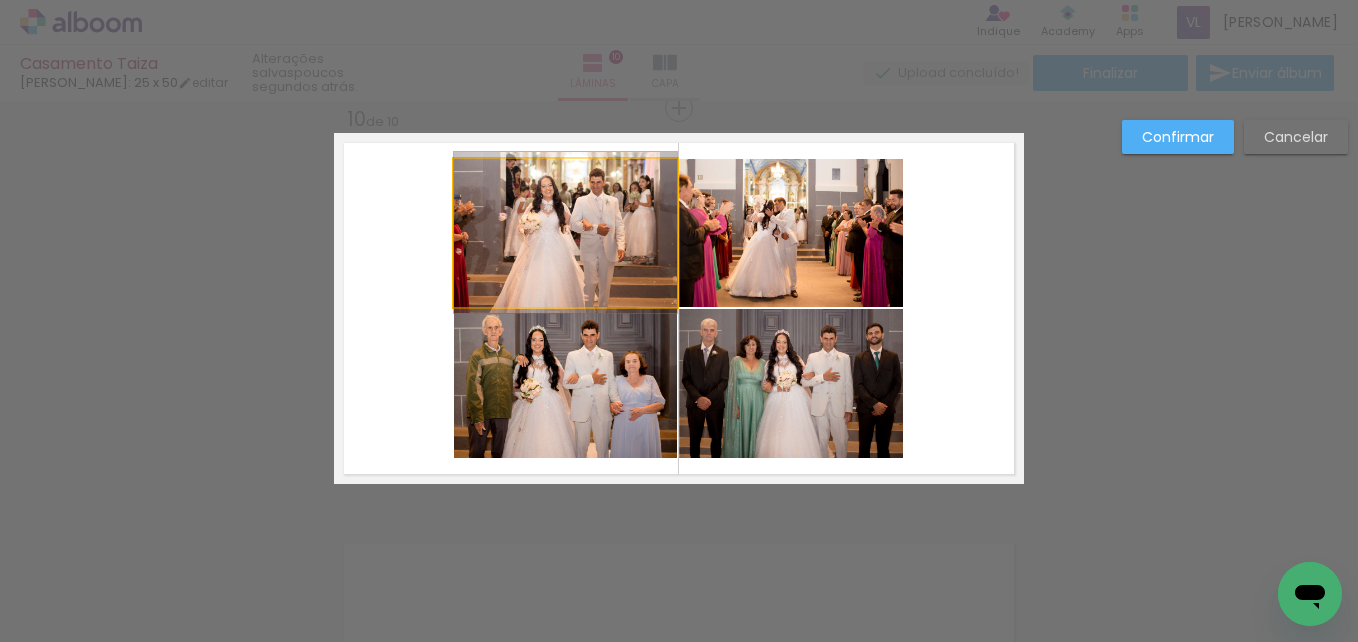 click 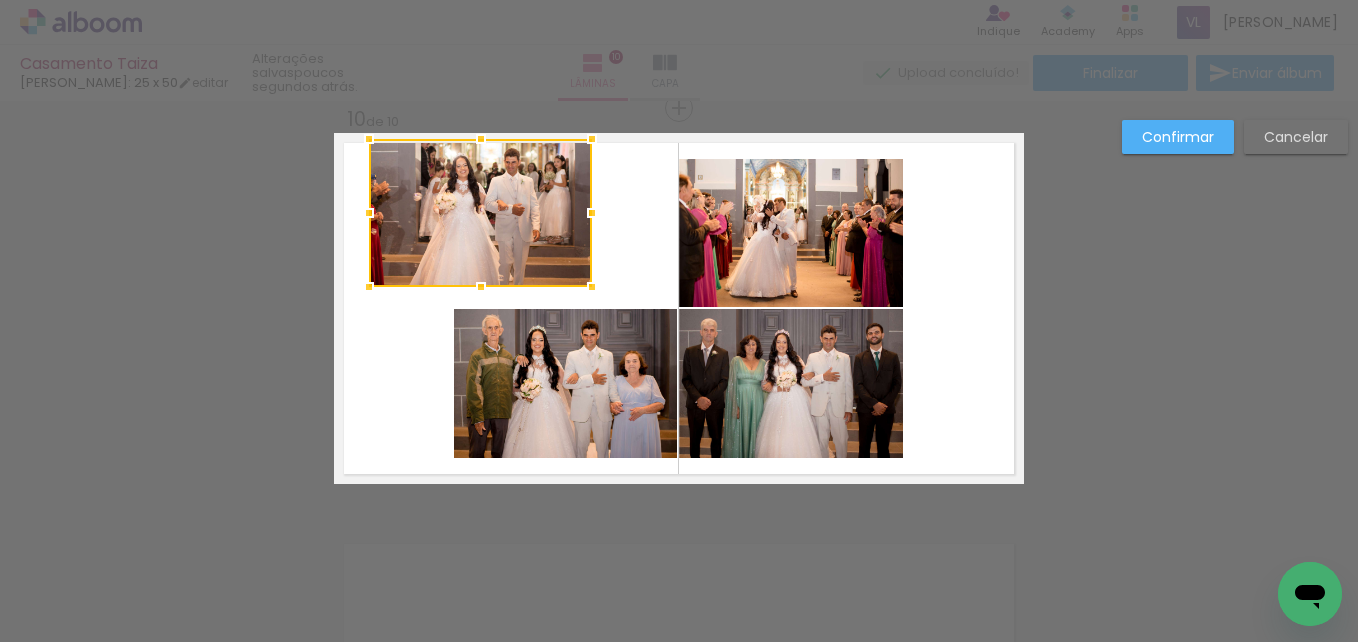drag, startPoint x: 571, startPoint y: 249, endPoint x: 486, endPoint y: 229, distance: 87.32124 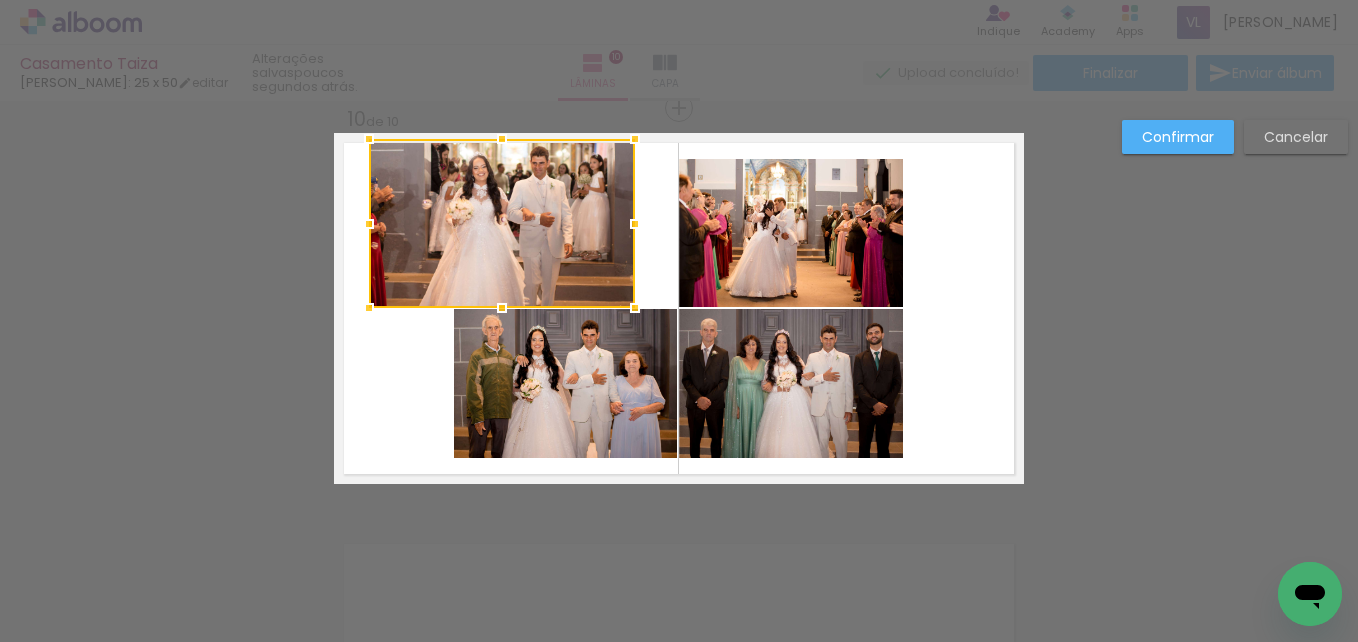 drag, startPoint x: 598, startPoint y: 295, endPoint x: 641, endPoint y: 316, distance: 47.853943 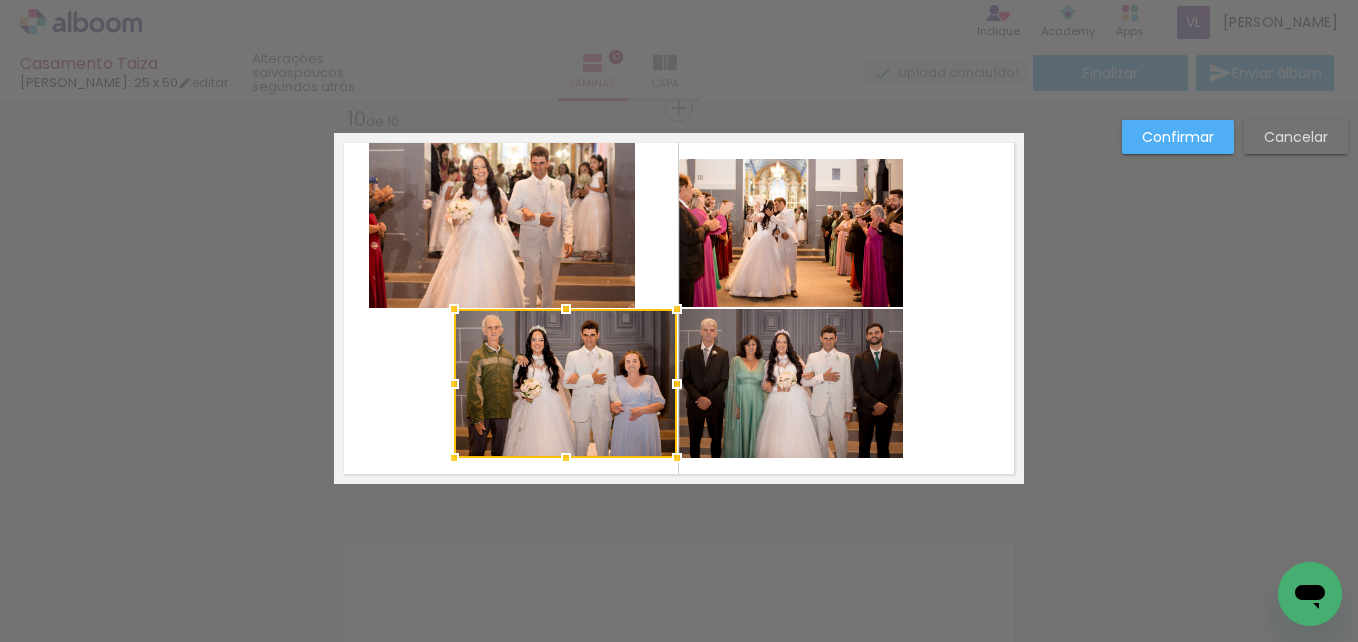 click at bounding box center (565, 383) 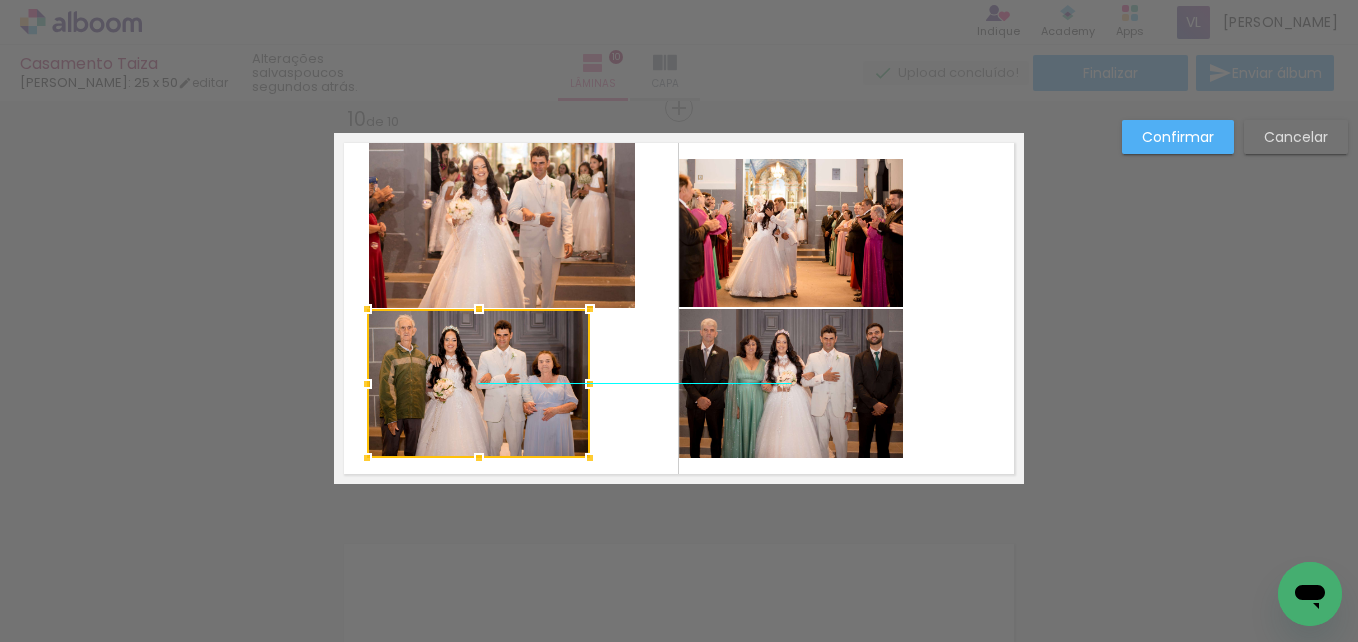 drag, startPoint x: 604, startPoint y: 392, endPoint x: 518, endPoint y: 392, distance: 86 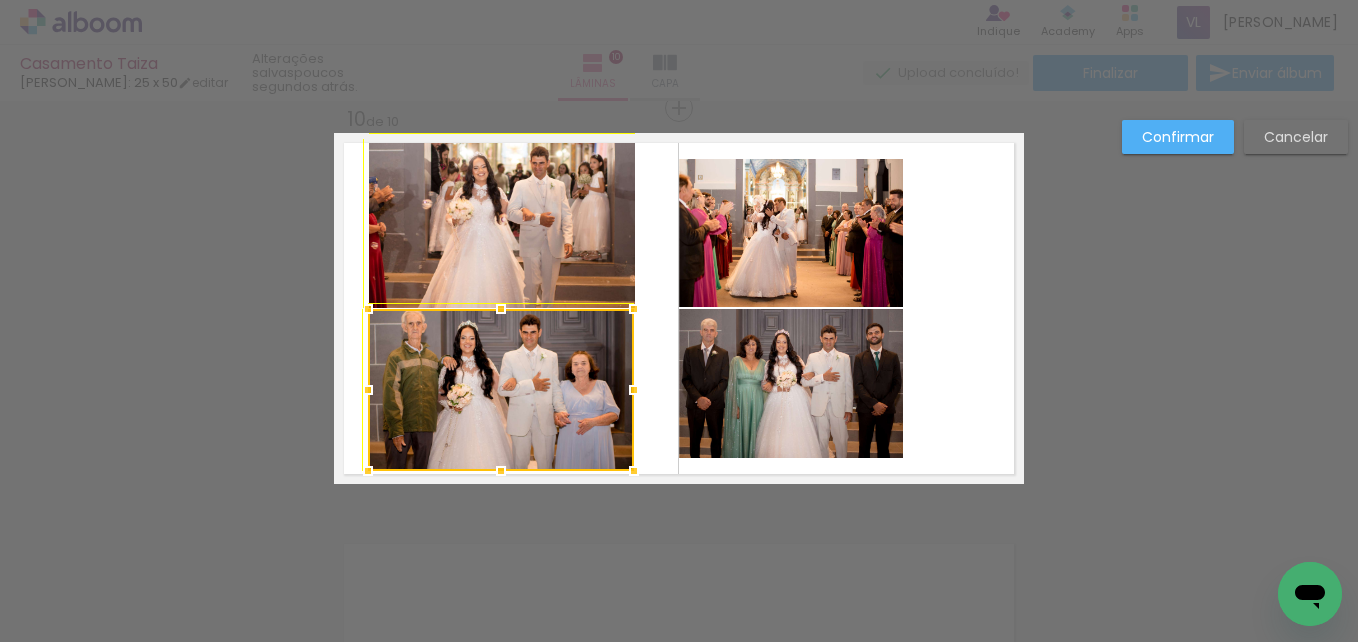 drag, startPoint x: 586, startPoint y: 471, endPoint x: 633, endPoint y: 496, distance: 53.235325 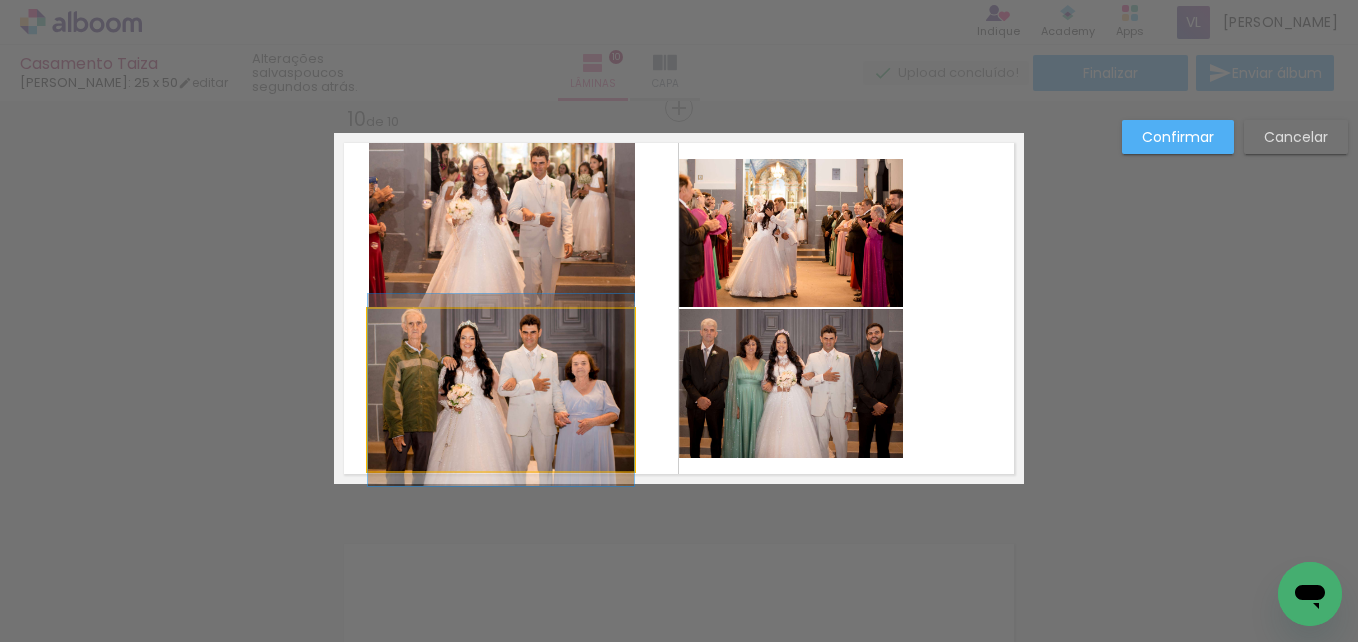 click 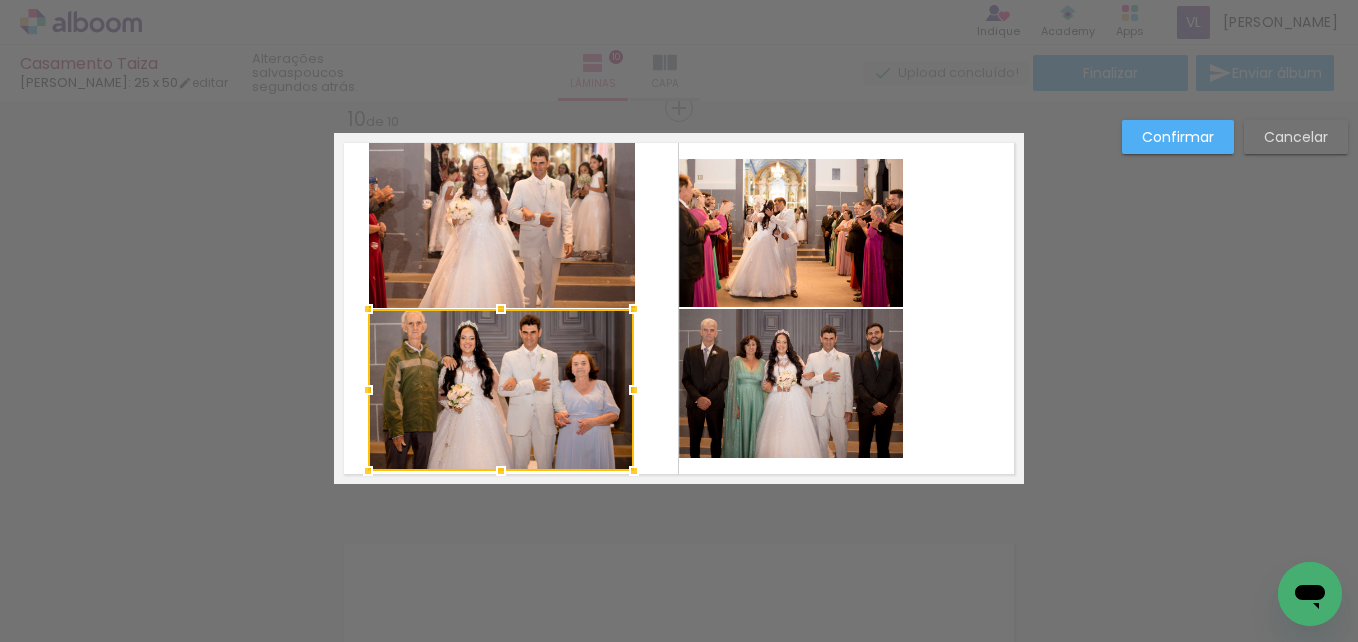 click at bounding box center (501, 390) 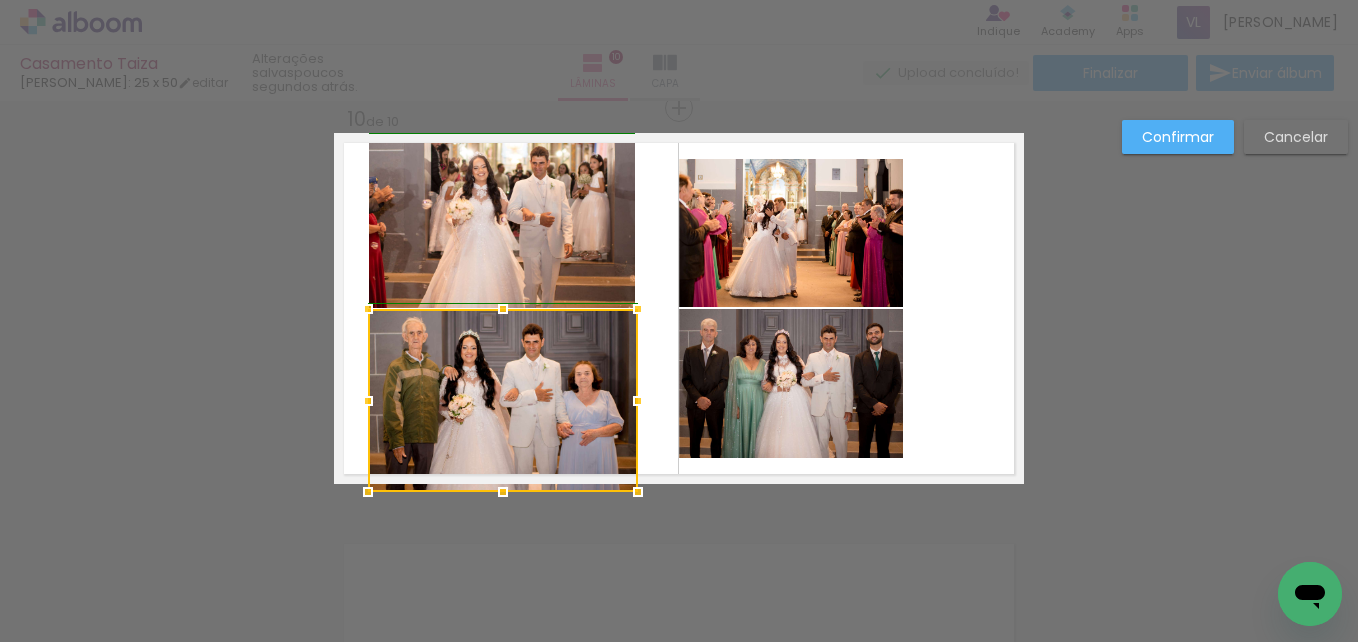 click at bounding box center (638, 492) 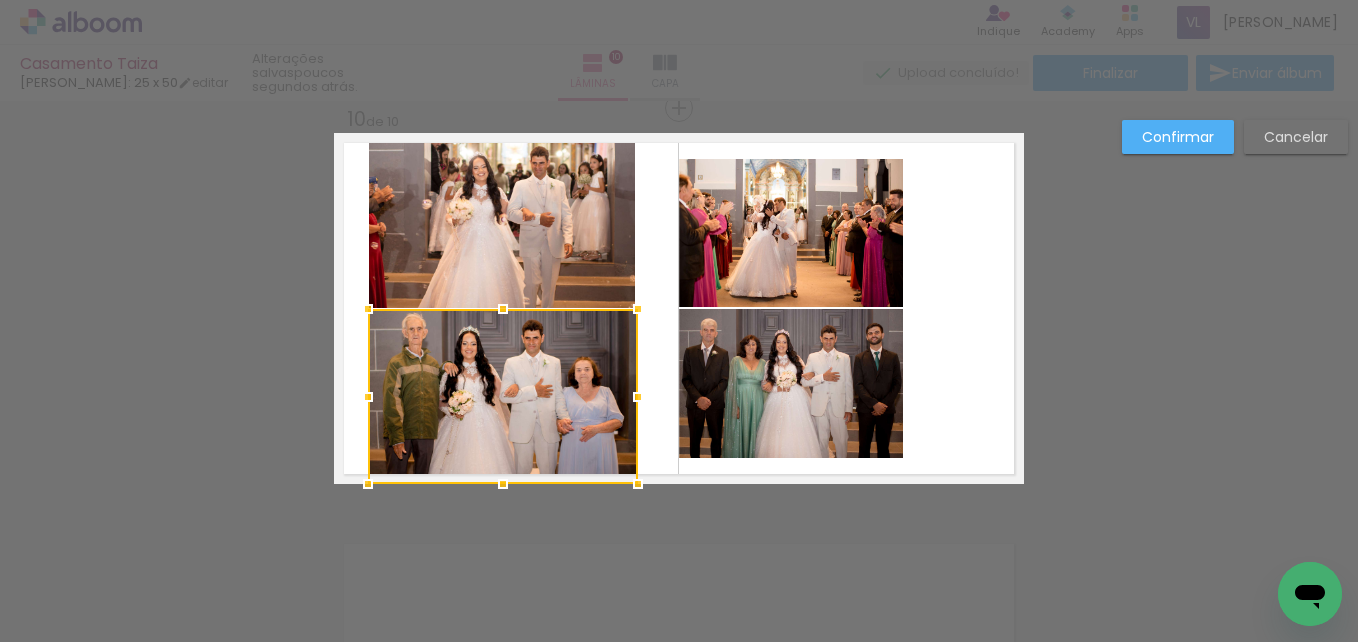 click at bounding box center [638, 397] 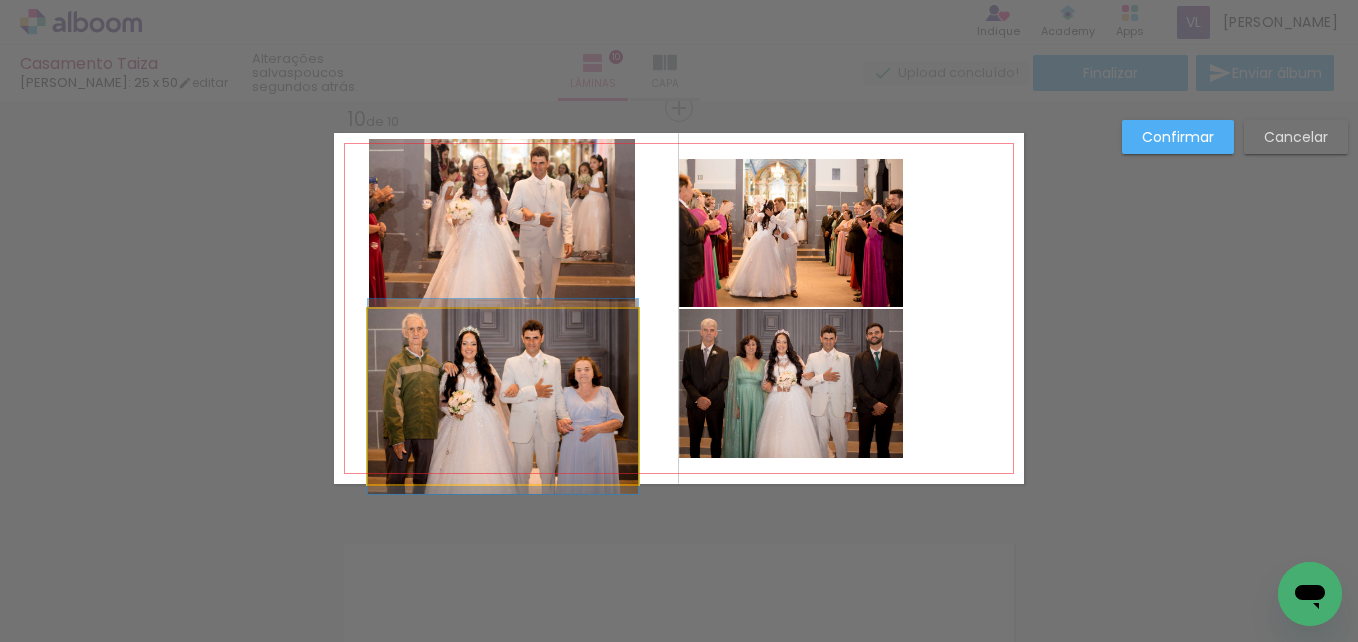 click 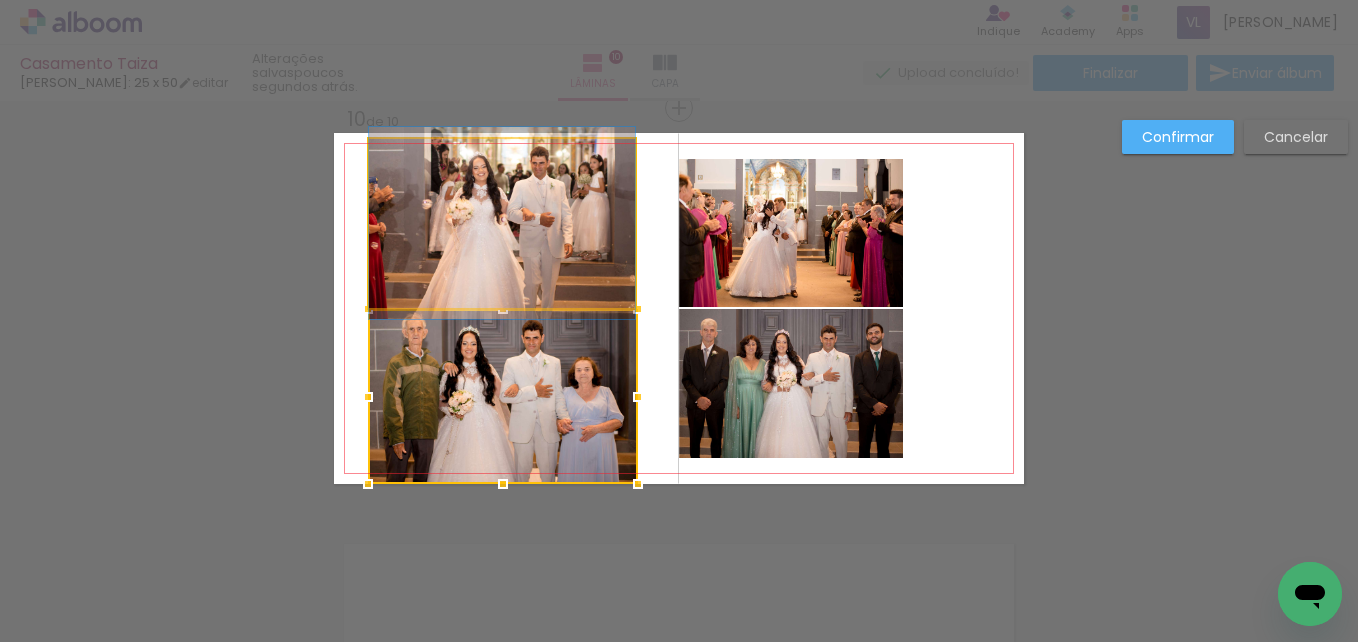 click 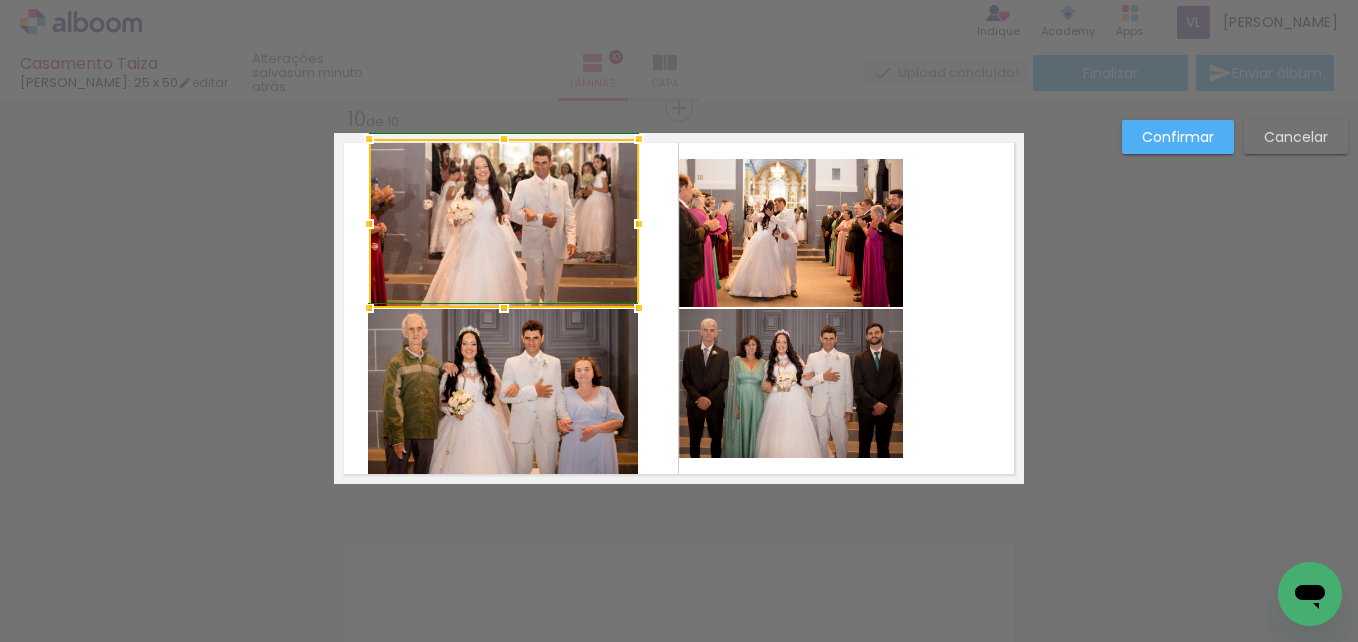 click at bounding box center (639, 224) 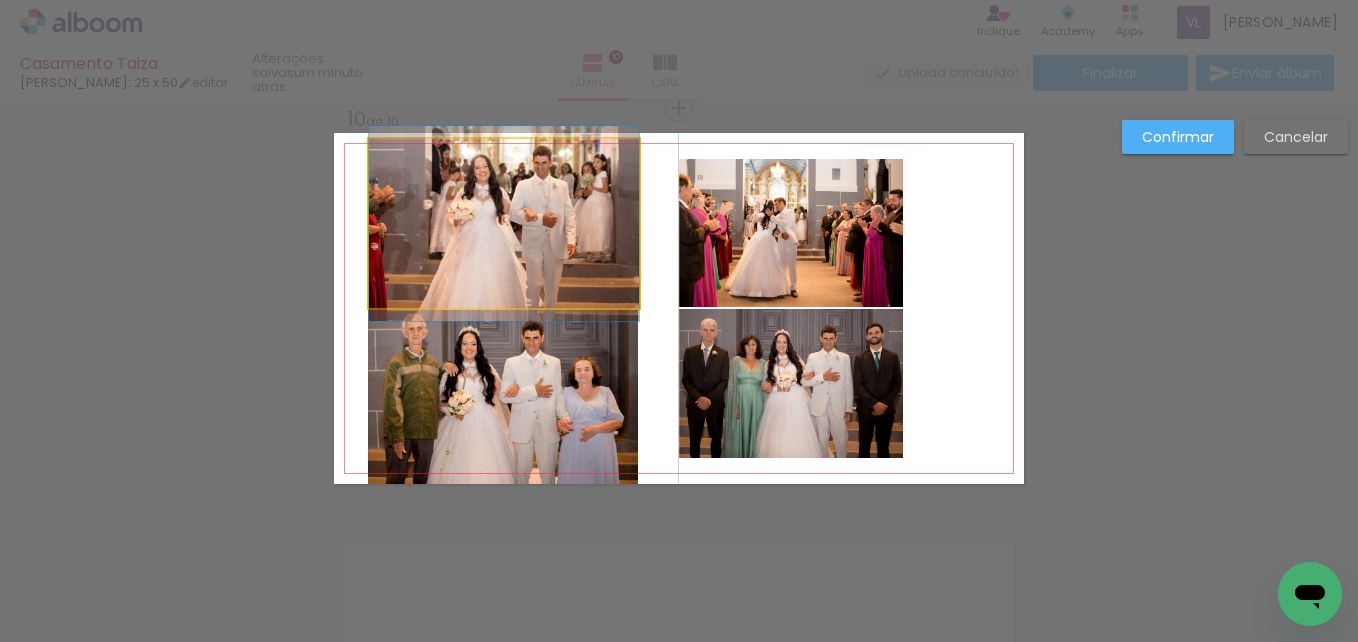 click 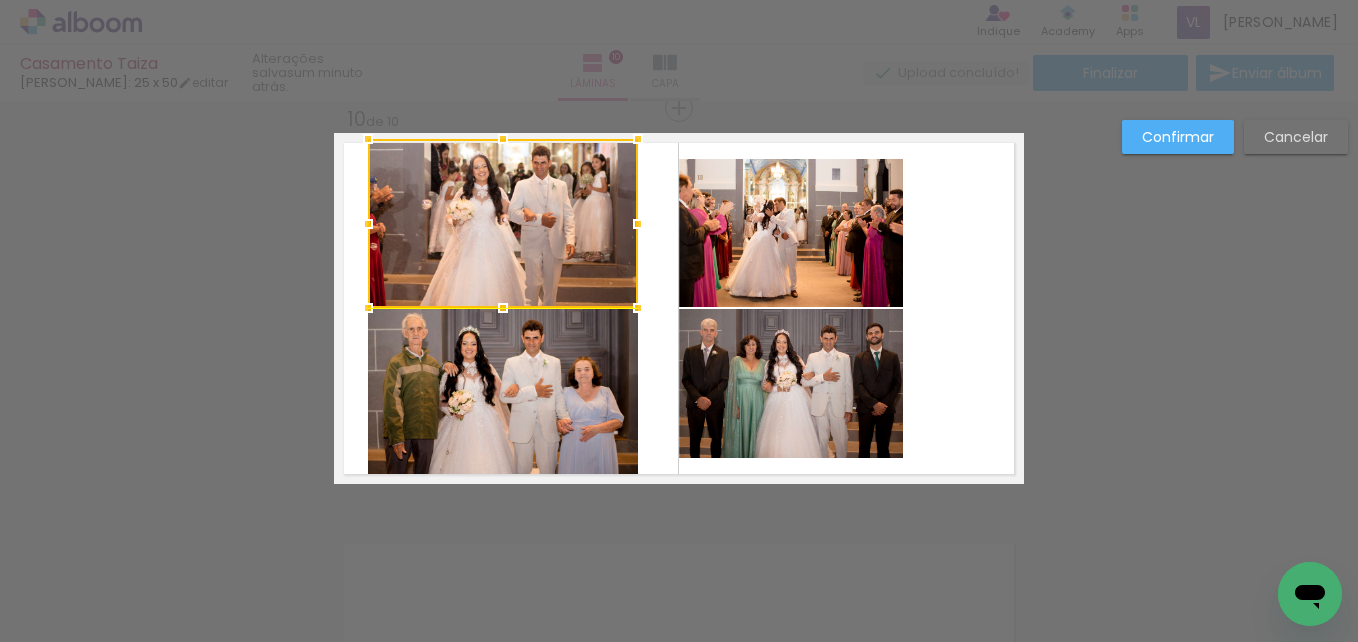 click at bounding box center [503, 223] 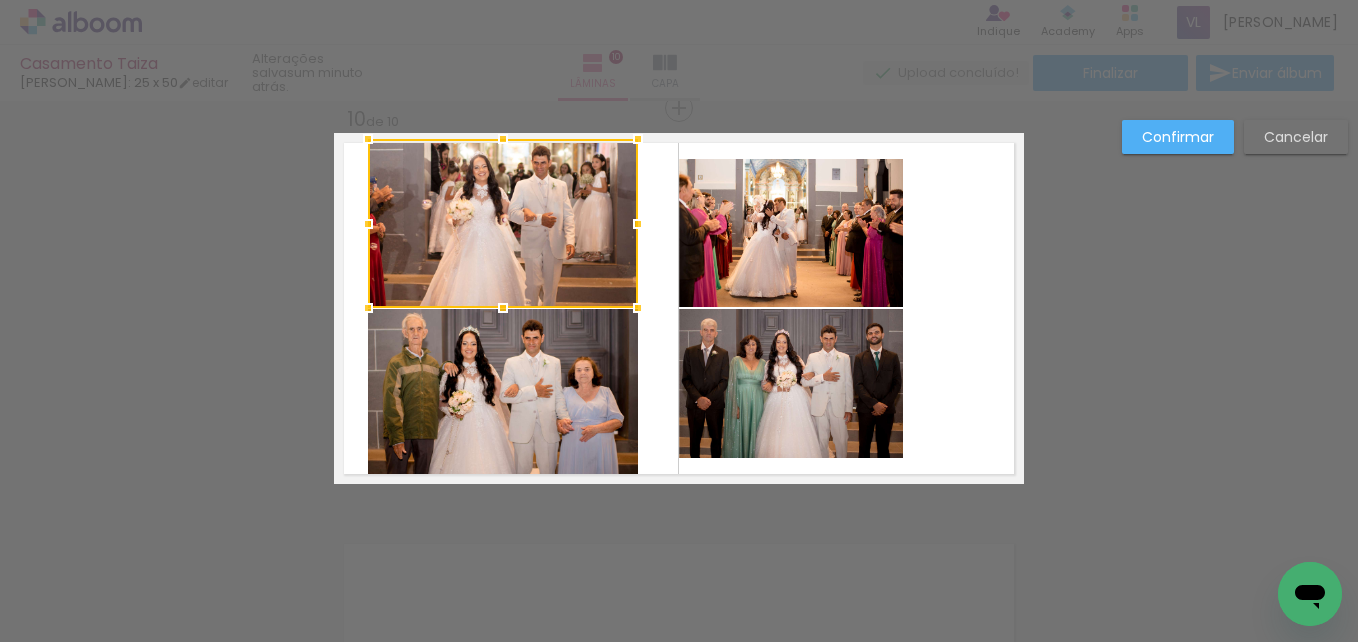 click at bounding box center (679, 308) 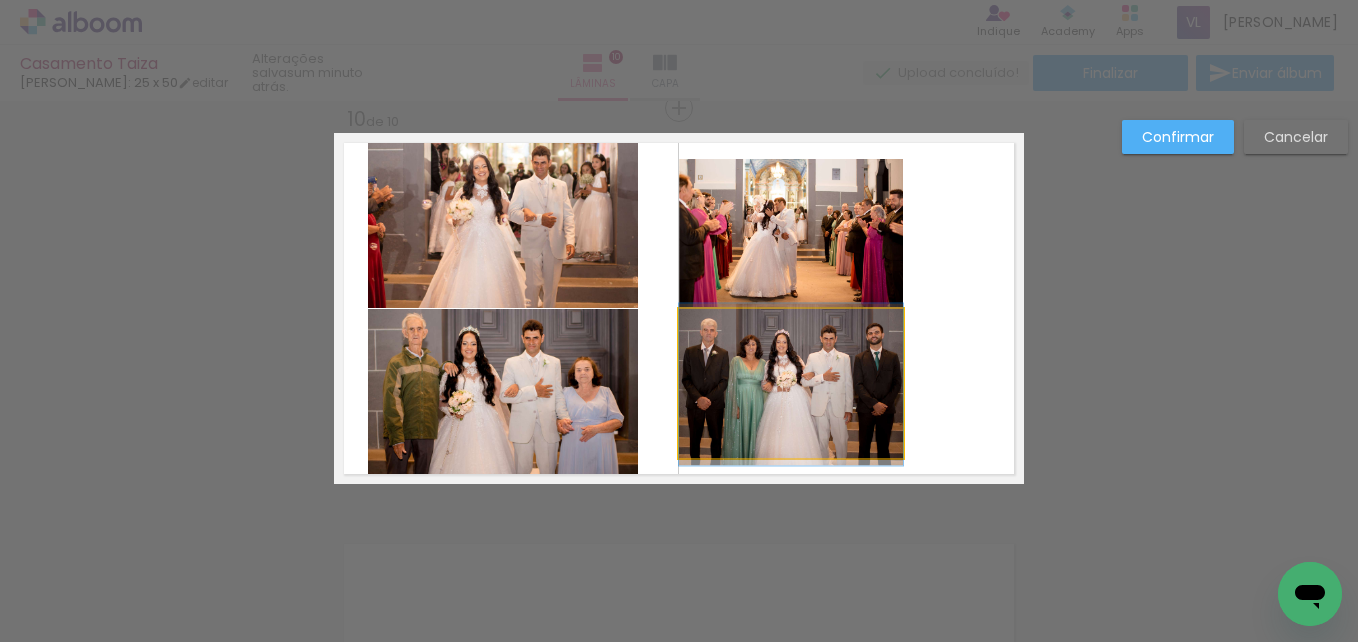click 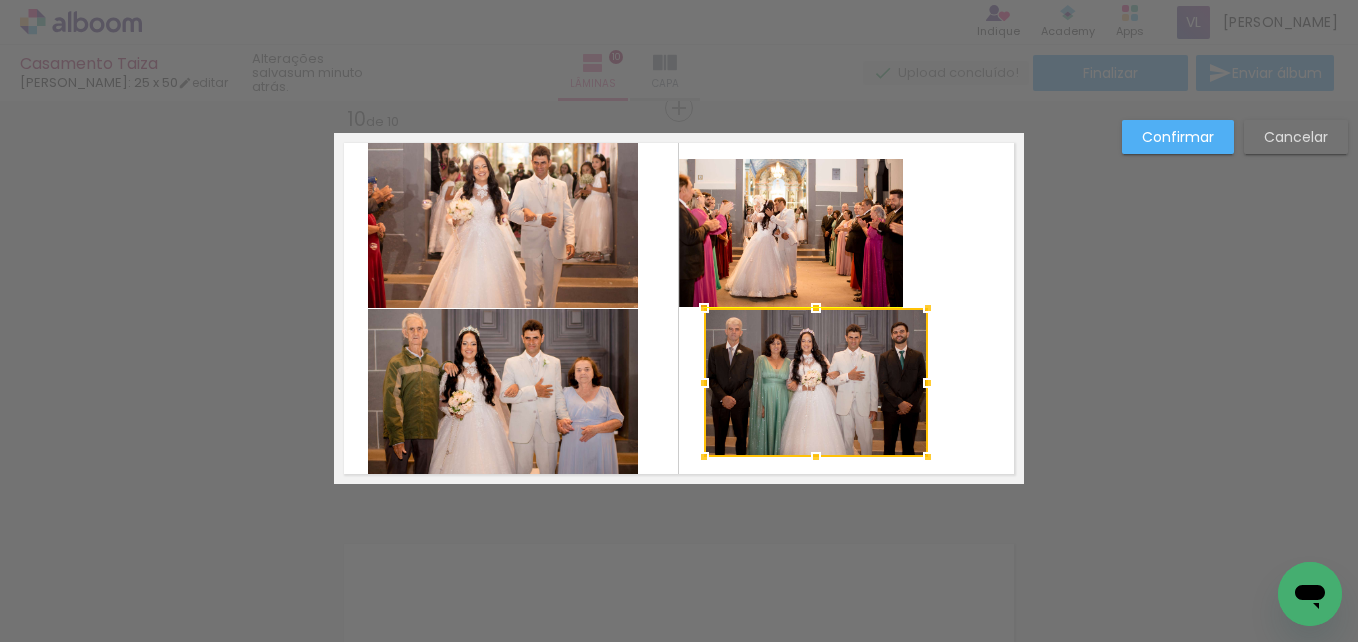 drag, startPoint x: 767, startPoint y: 368, endPoint x: 792, endPoint y: 367, distance: 25.019993 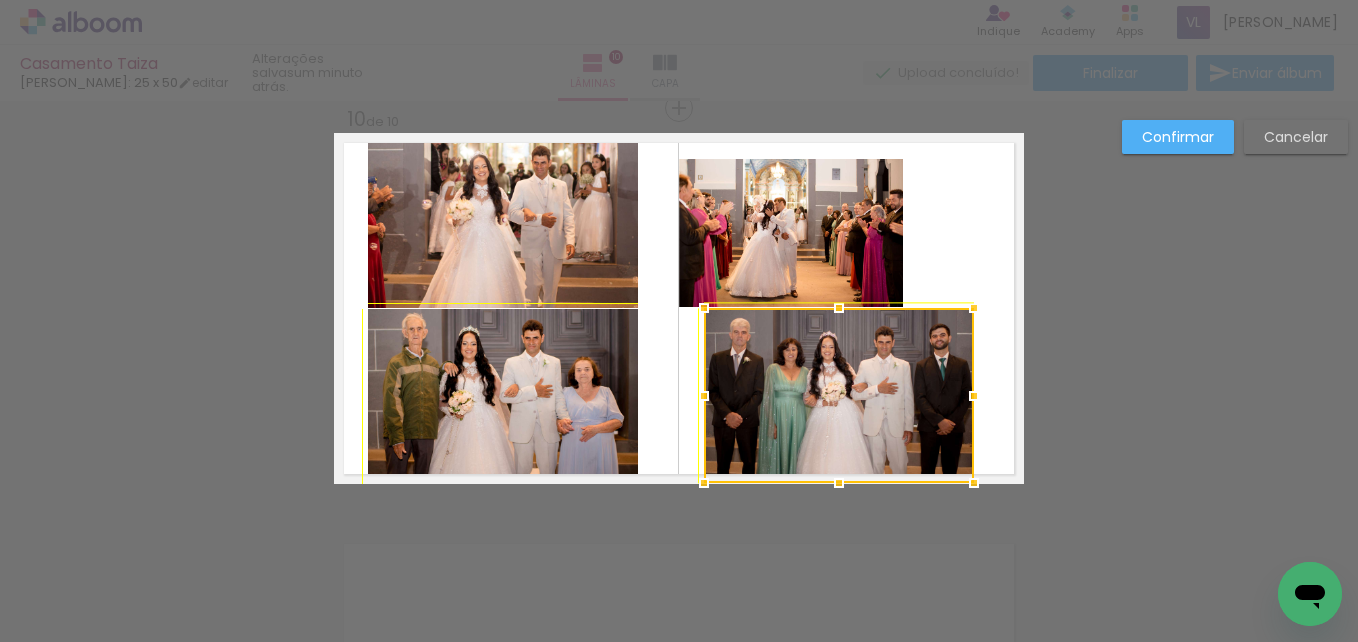 drag, startPoint x: 922, startPoint y: 454, endPoint x: 975, endPoint y: 488, distance: 62.968246 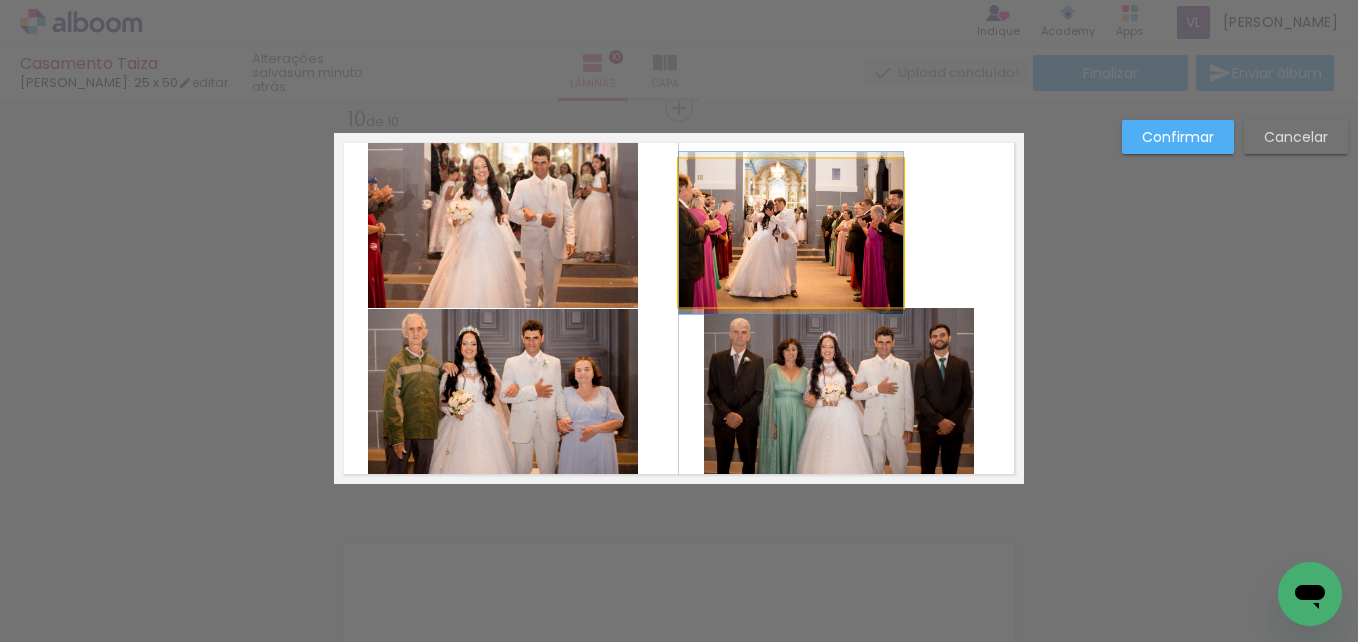 click 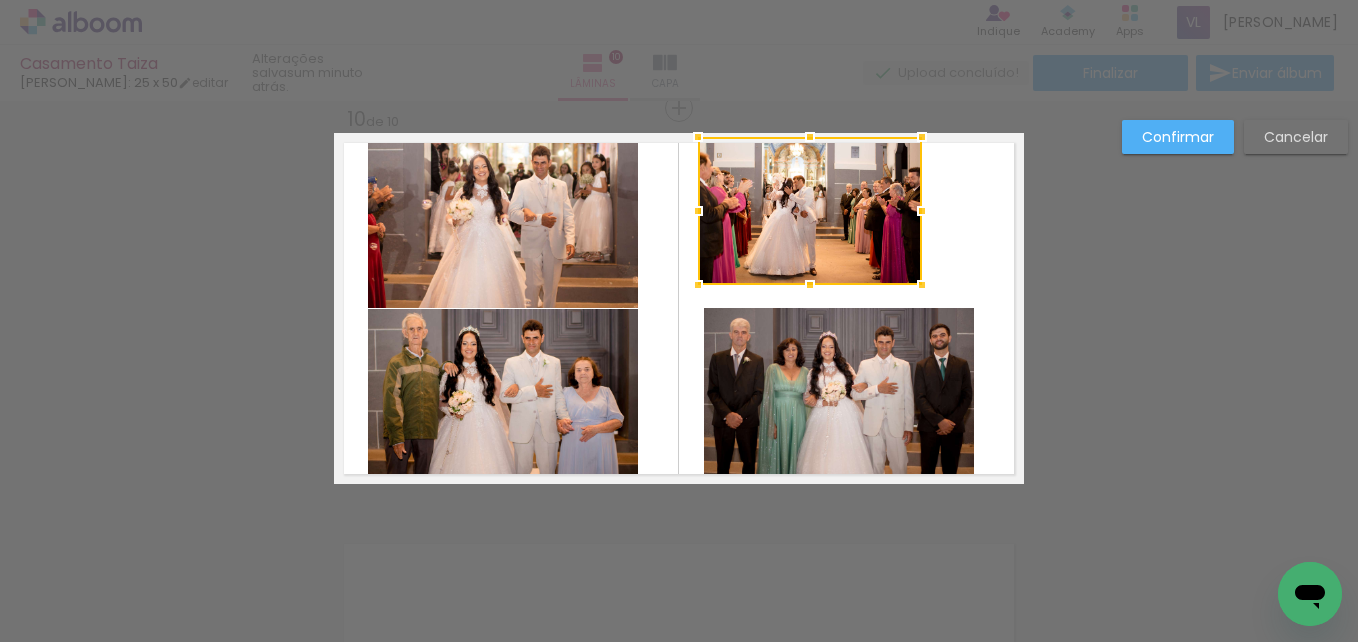 drag, startPoint x: 786, startPoint y: 221, endPoint x: 805, endPoint y: 199, distance: 29.068884 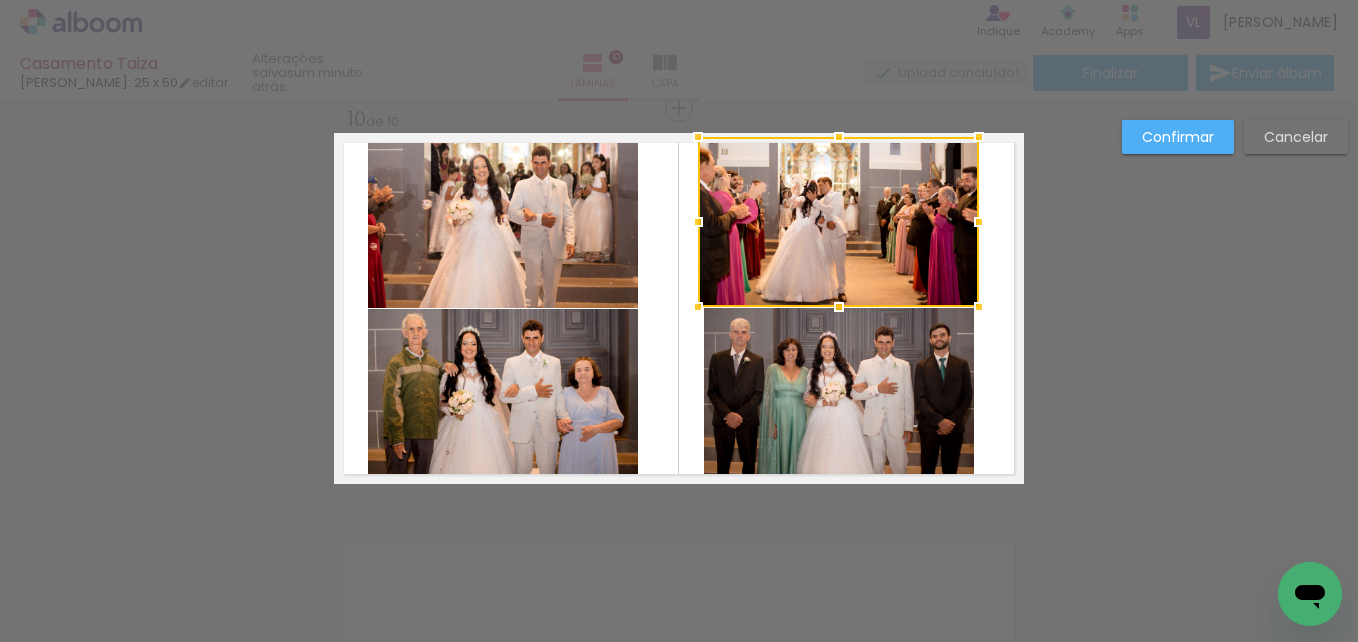 drag, startPoint x: 916, startPoint y: 283, endPoint x: 973, endPoint y: 305, distance: 61.09828 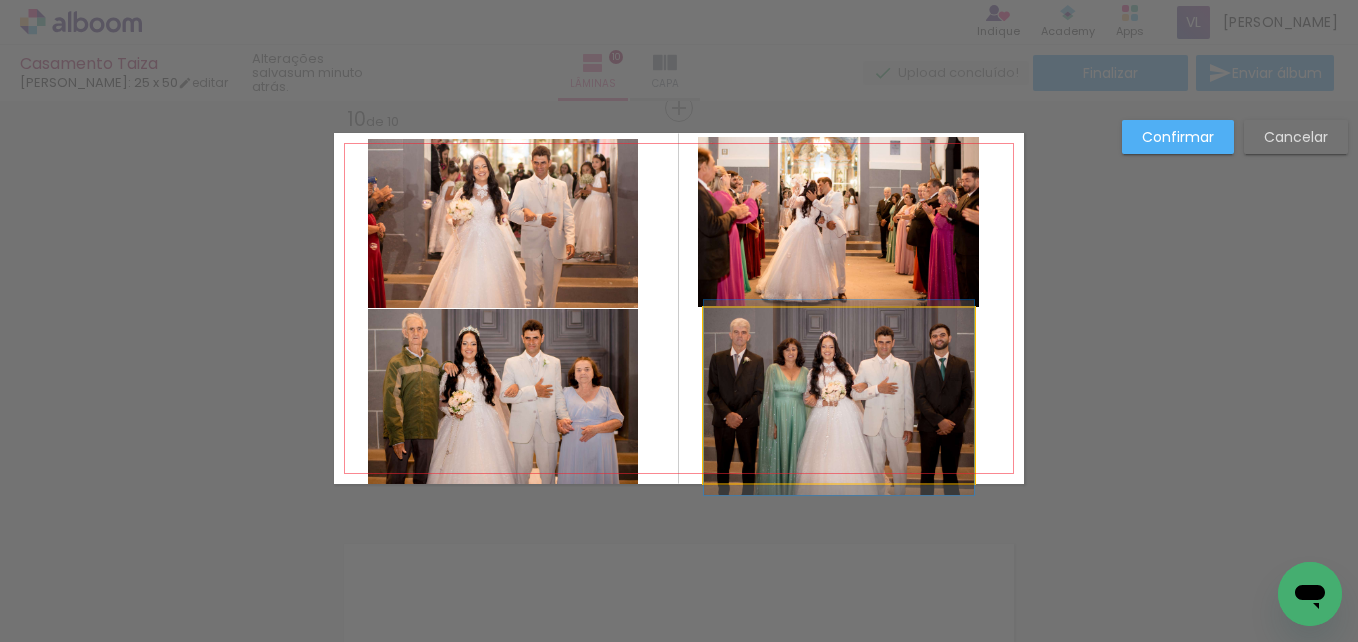 click 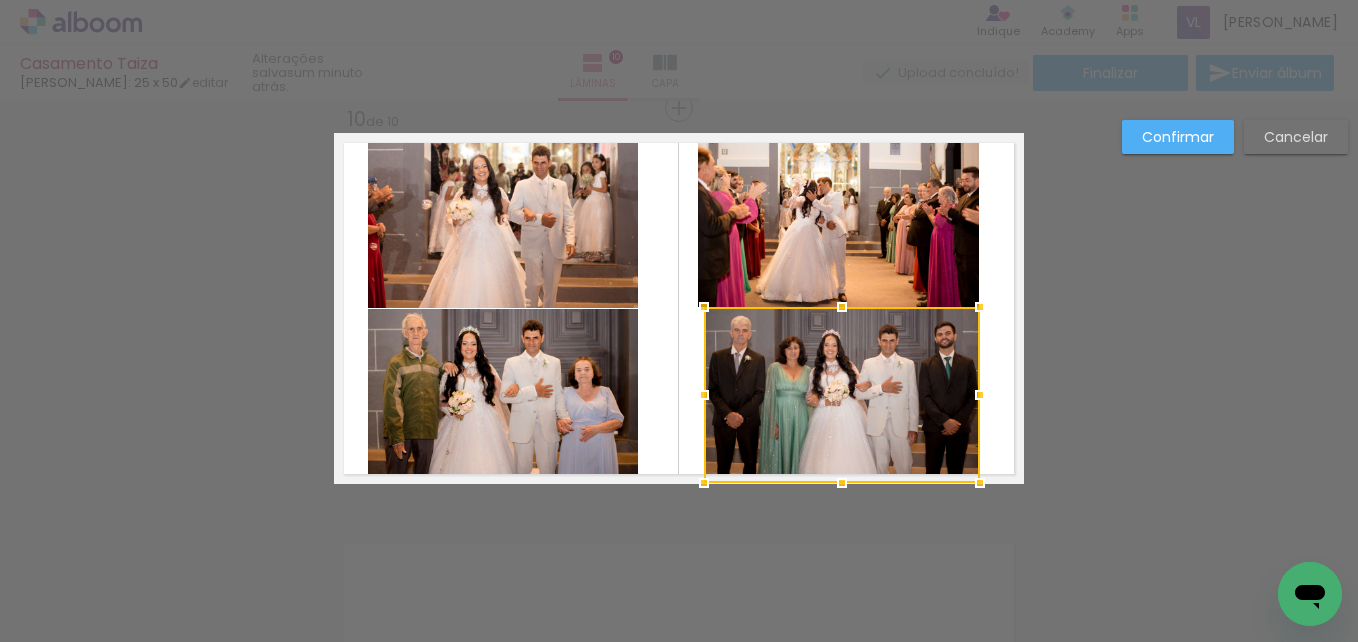 click at bounding box center (980, 307) 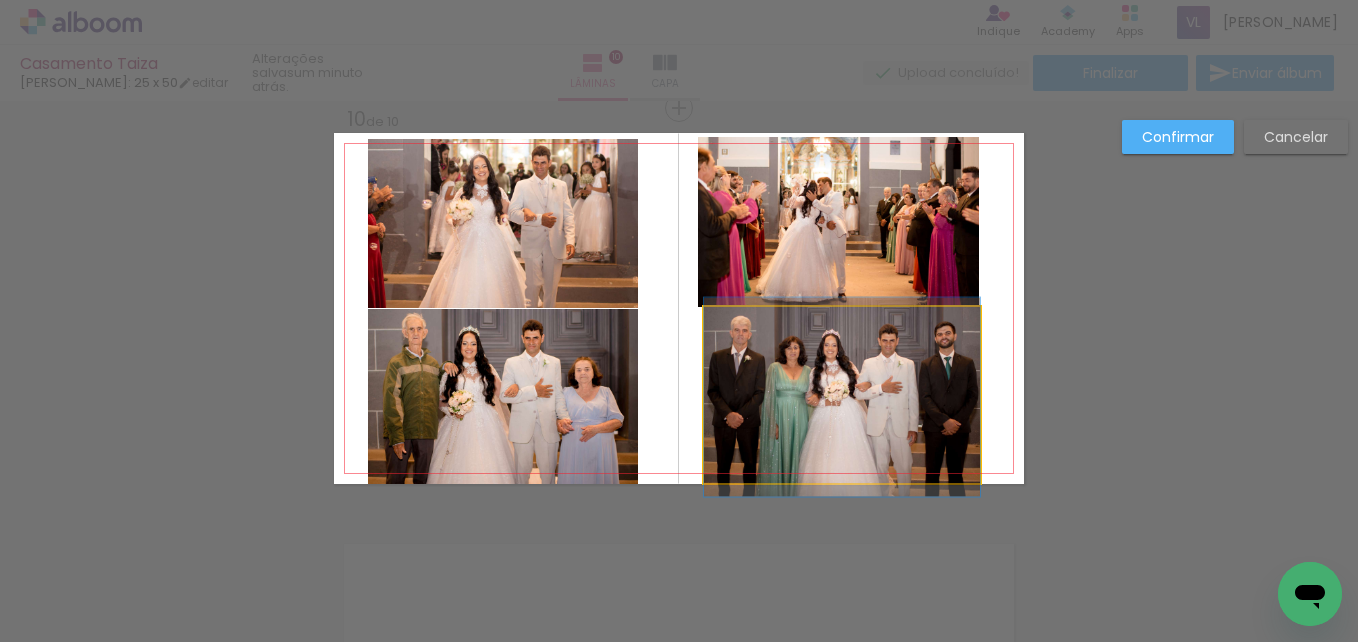 click 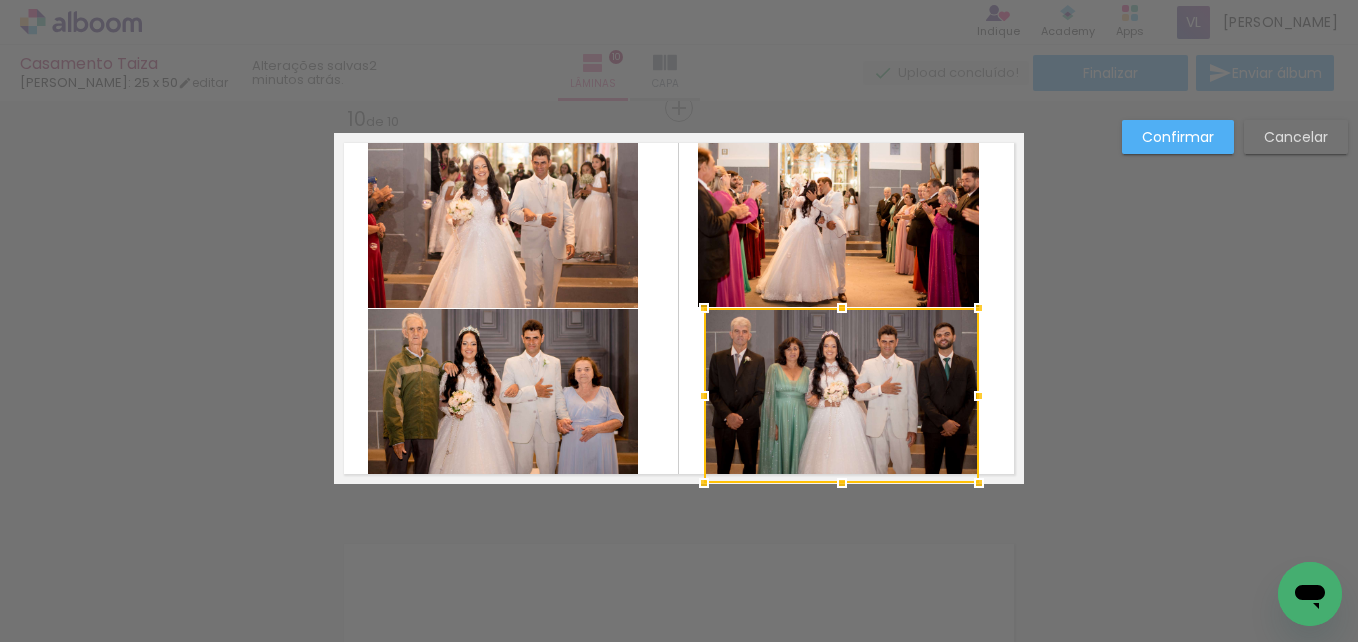 click at bounding box center (979, 308) 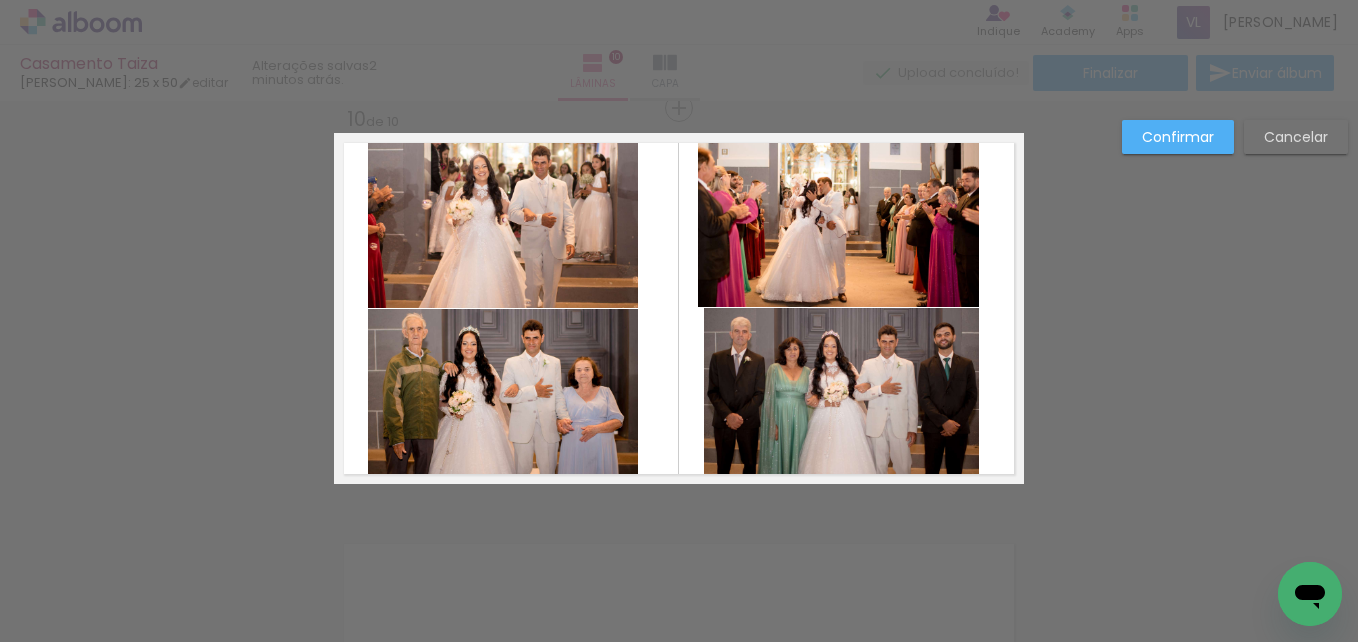 click at bounding box center (679, 308) 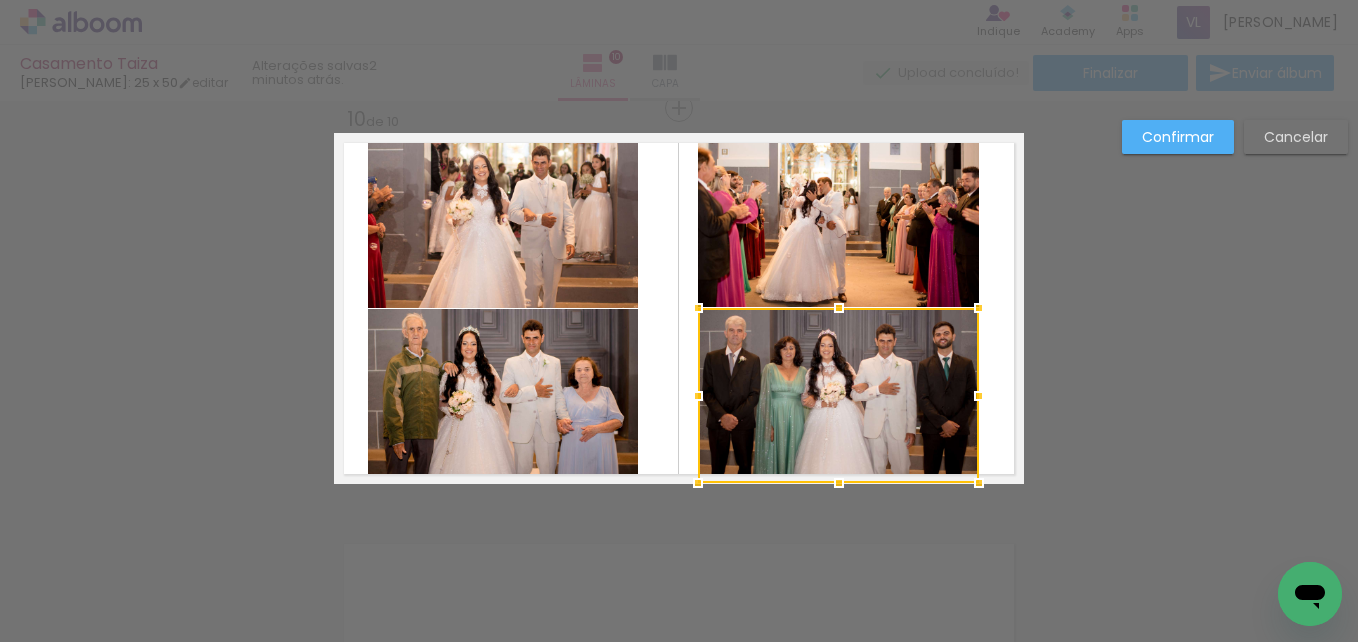 click at bounding box center [698, 396] 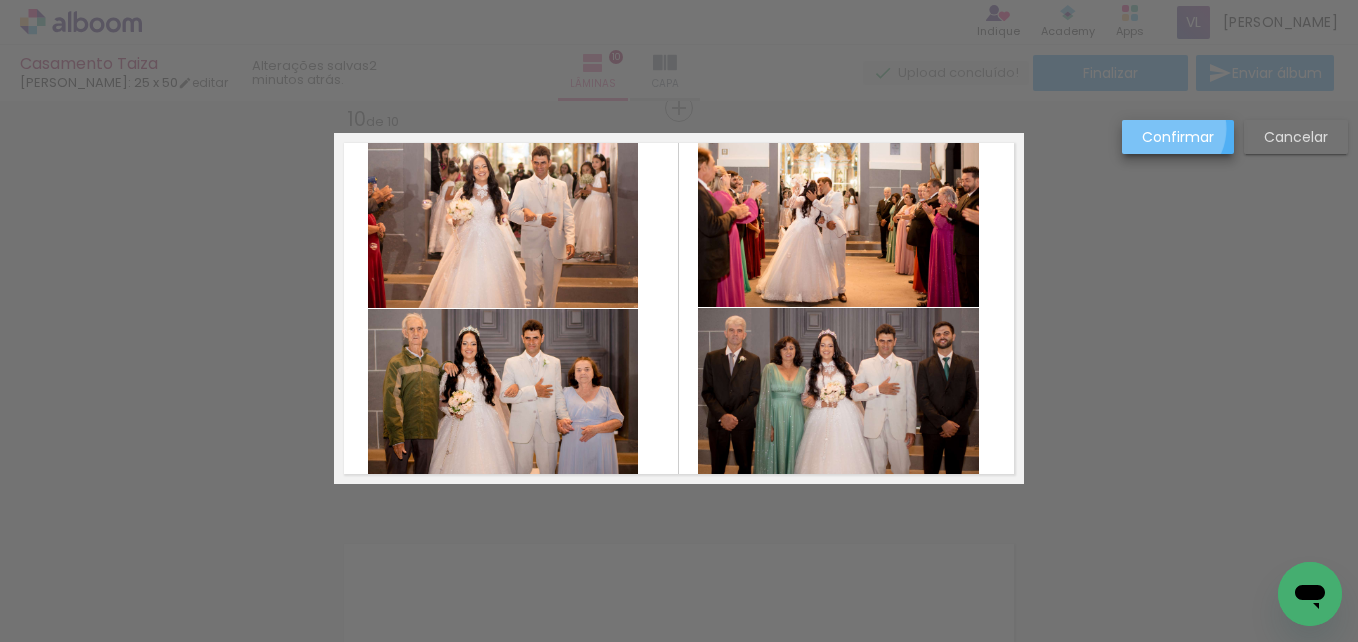 click on "Confirmar" at bounding box center (0, 0) 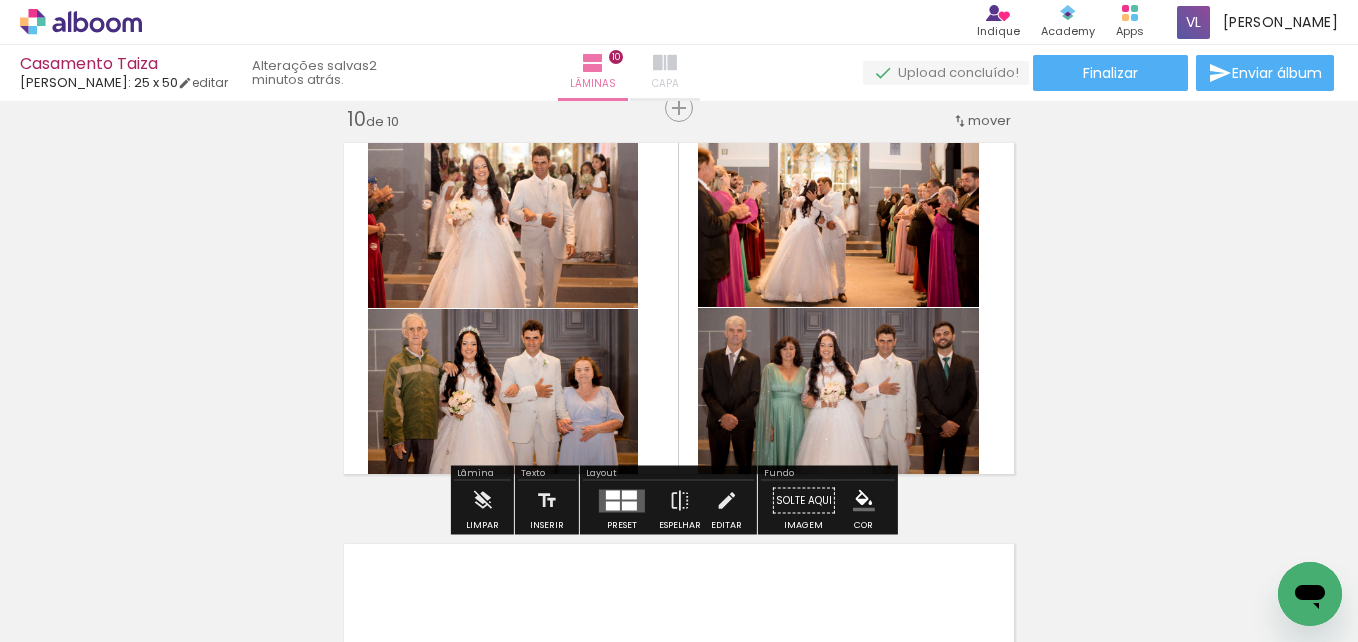 click at bounding box center [665, 63] 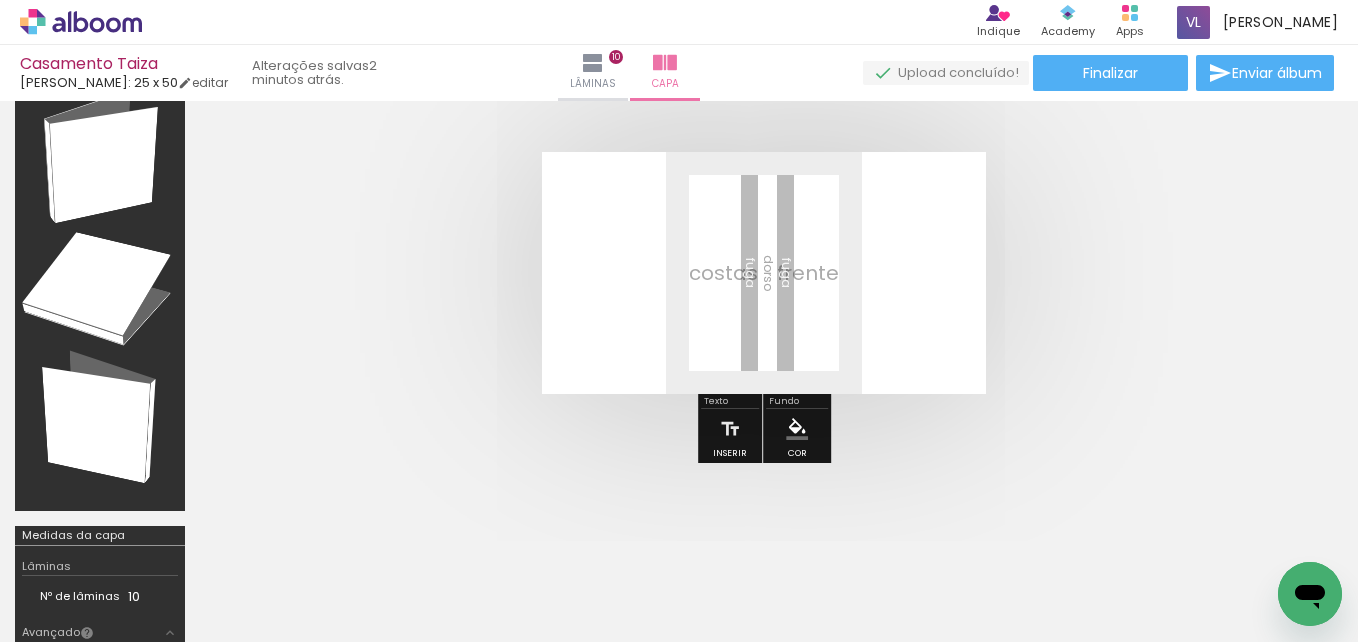 scroll, scrollTop: 0, scrollLeft: 0, axis: both 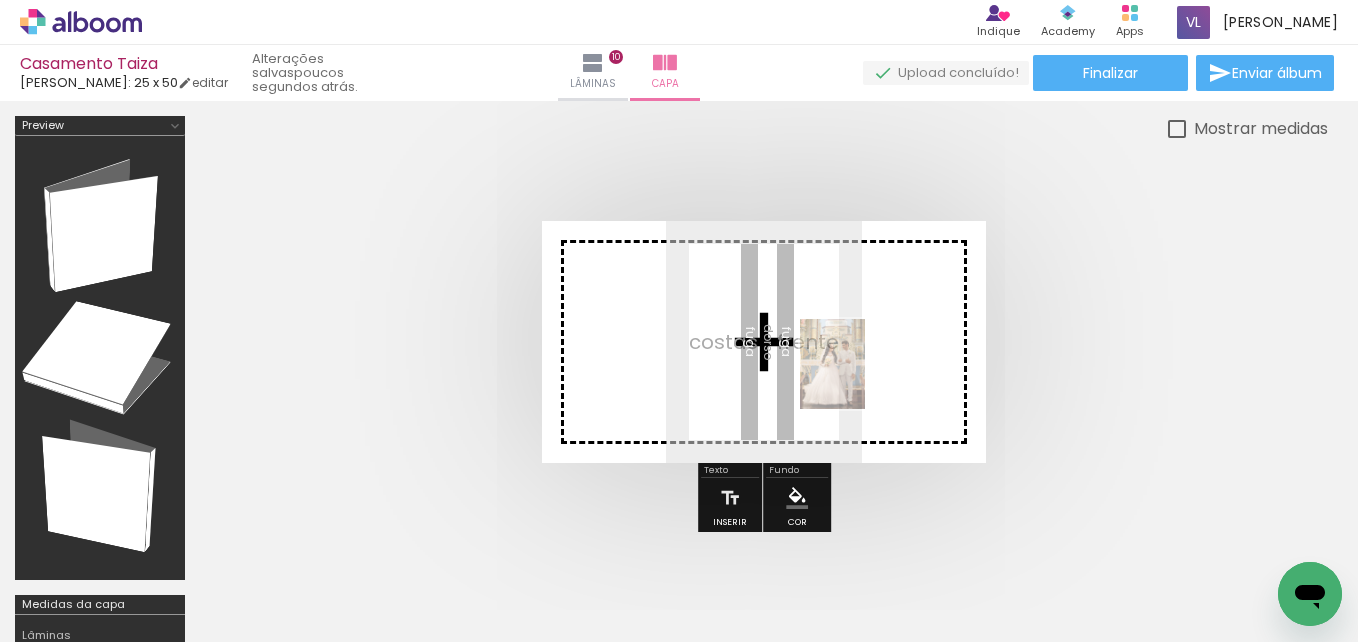 drag, startPoint x: 722, startPoint y: 588, endPoint x: 864, endPoint y: 381, distance: 251.02391 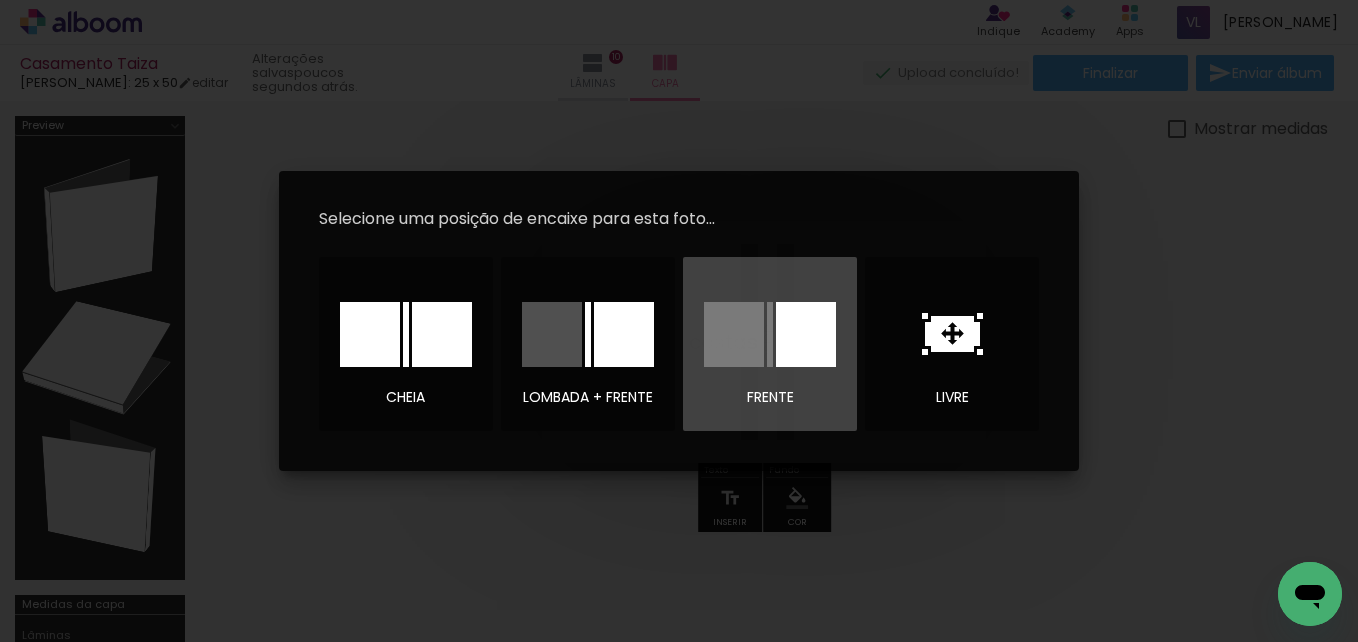 click at bounding box center [806, 334] 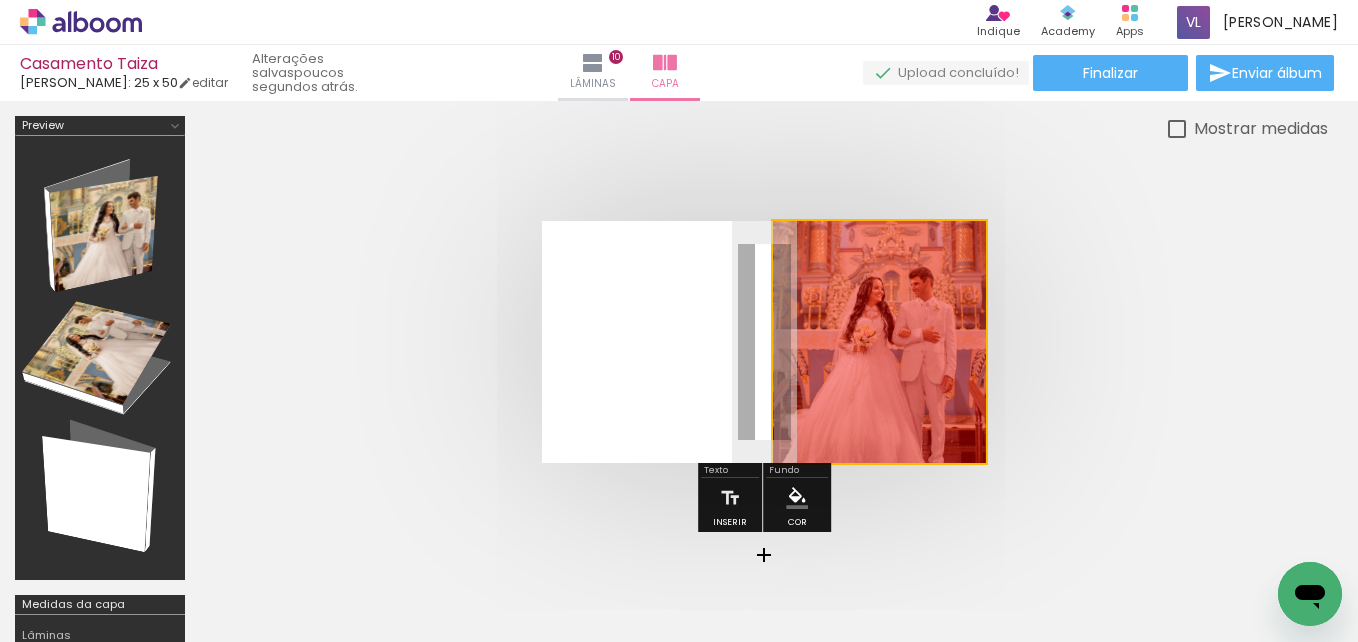 drag, startPoint x: 900, startPoint y: 377, endPoint x: 1112, endPoint y: 397, distance: 212.9413 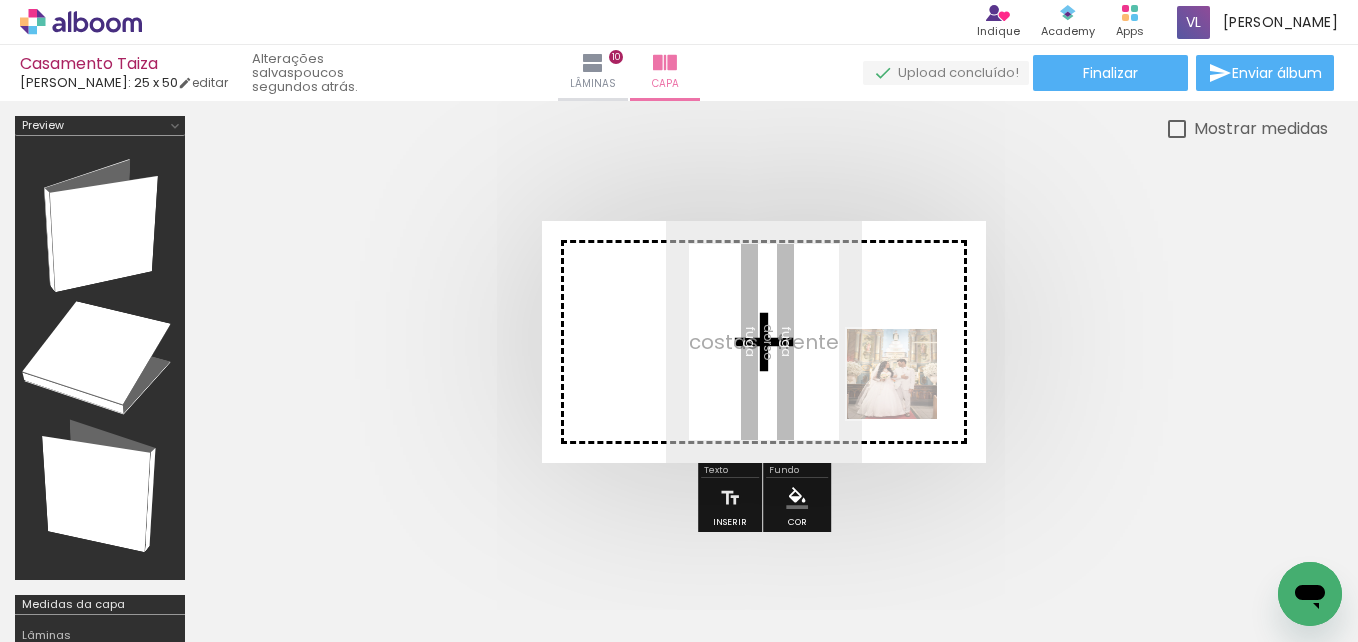 drag, startPoint x: 1034, startPoint y: 601, endPoint x: 897, endPoint y: 381, distance: 259.16983 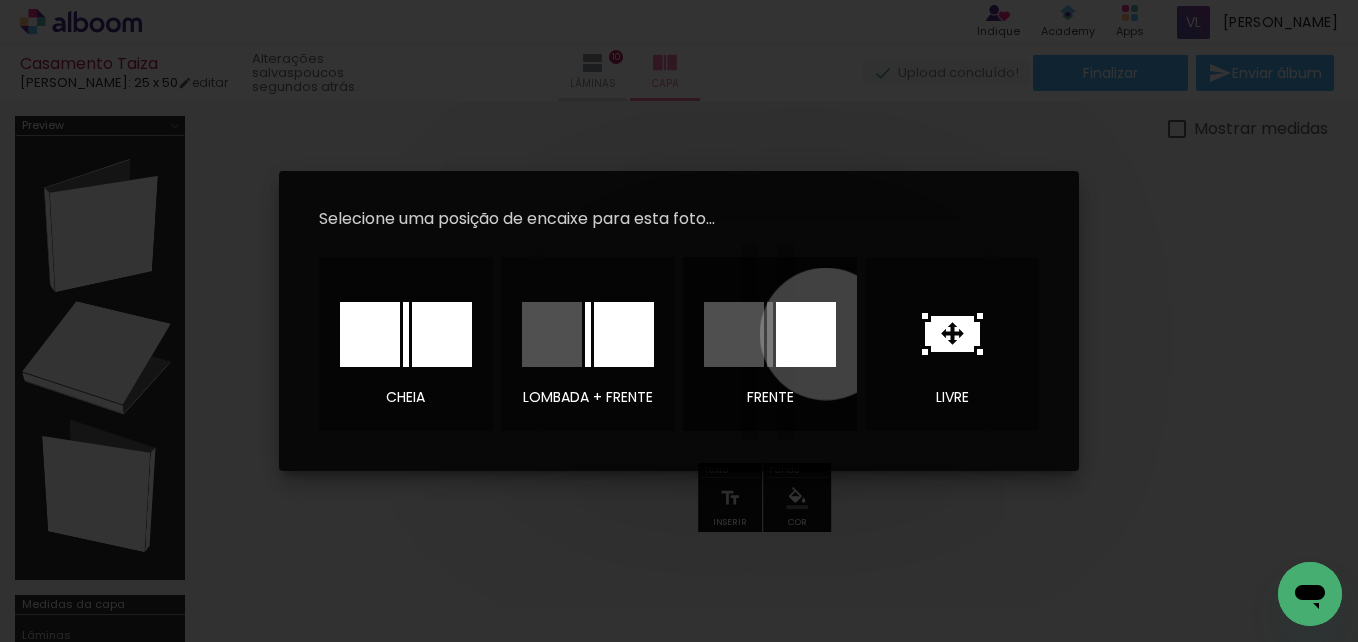 click at bounding box center (806, 334) 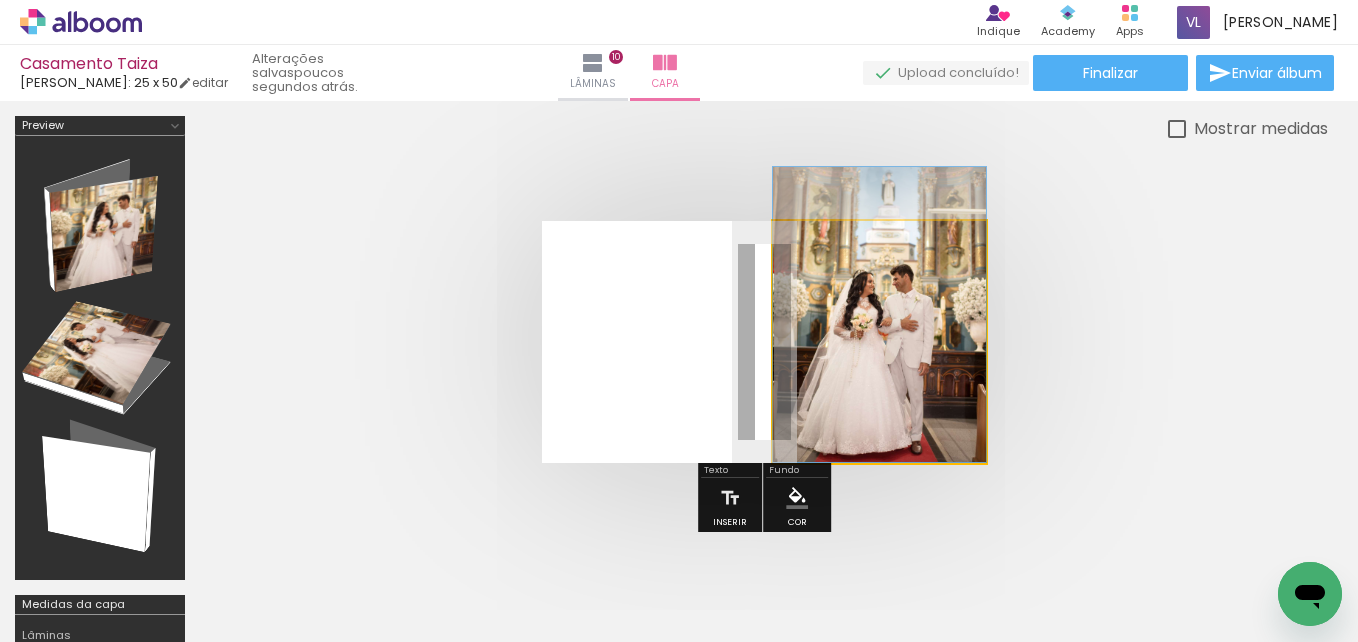 drag, startPoint x: 844, startPoint y: 352, endPoint x: 938, endPoint y: 312, distance: 102.156746 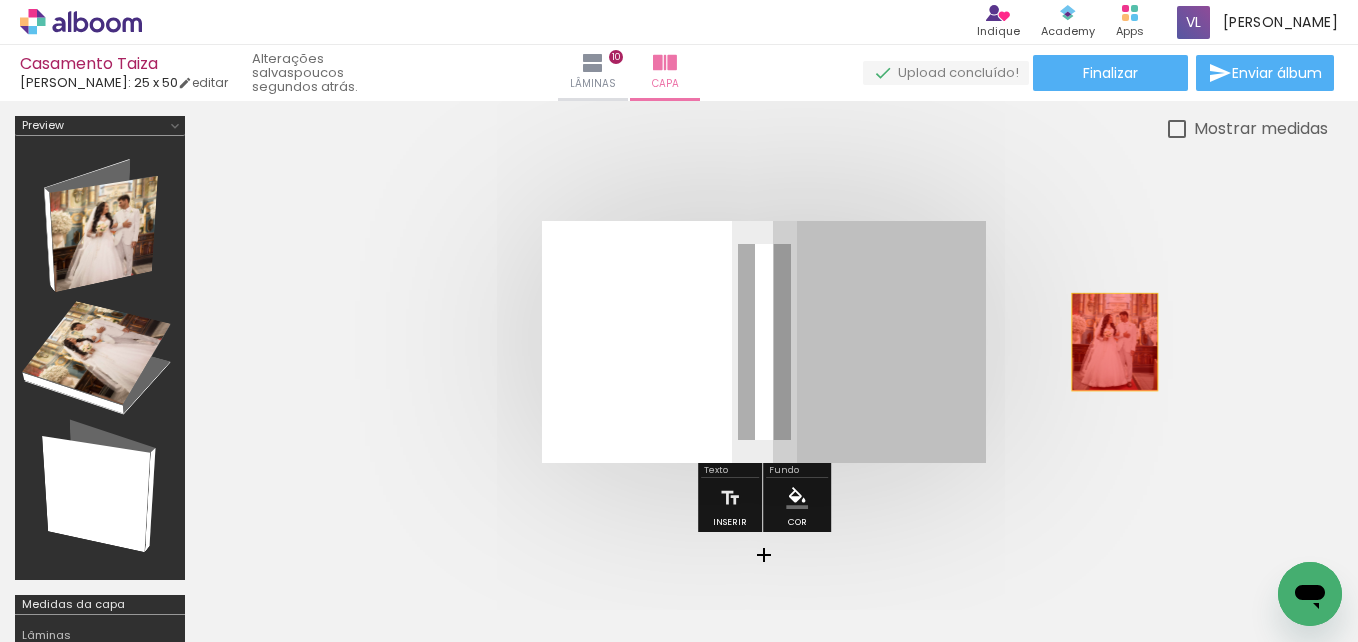 drag, startPoint x: 881, startPoint y: 353, endPoint x: 1115, endPoint y: 340, distance: 234.36084 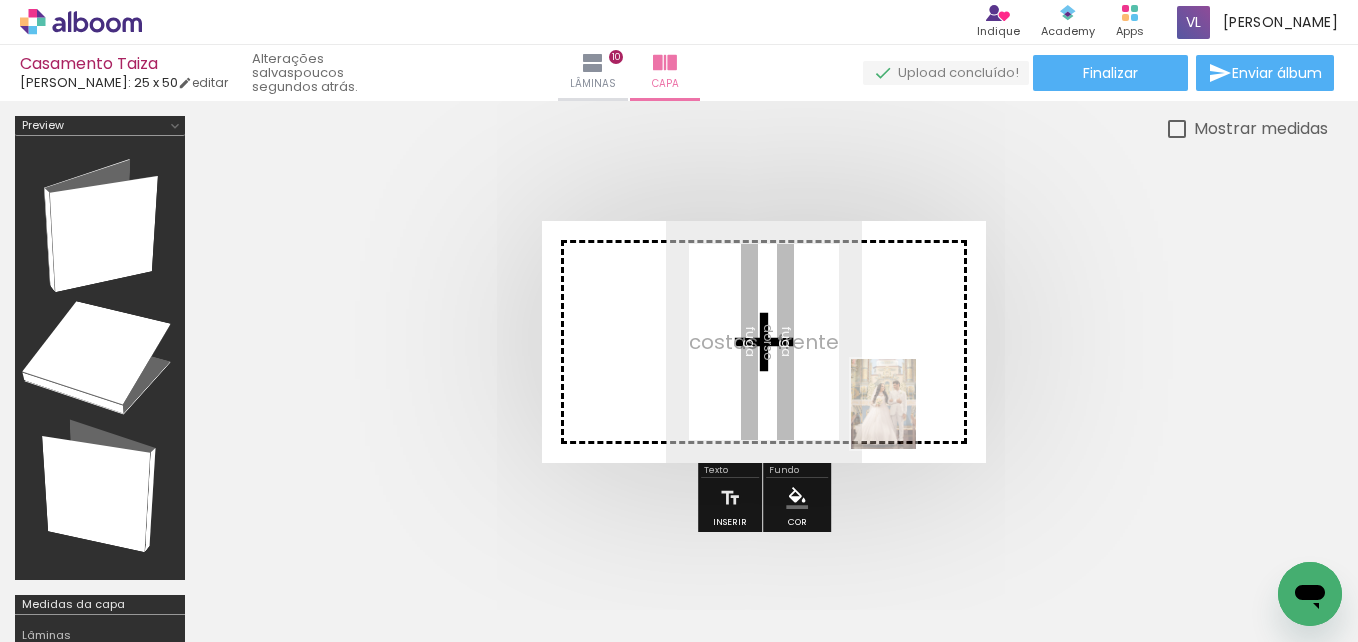 drag, startPoint x: 760, startPoint y: 596, endPoint x: 910, endPoint y: 418, distance: 232.77457 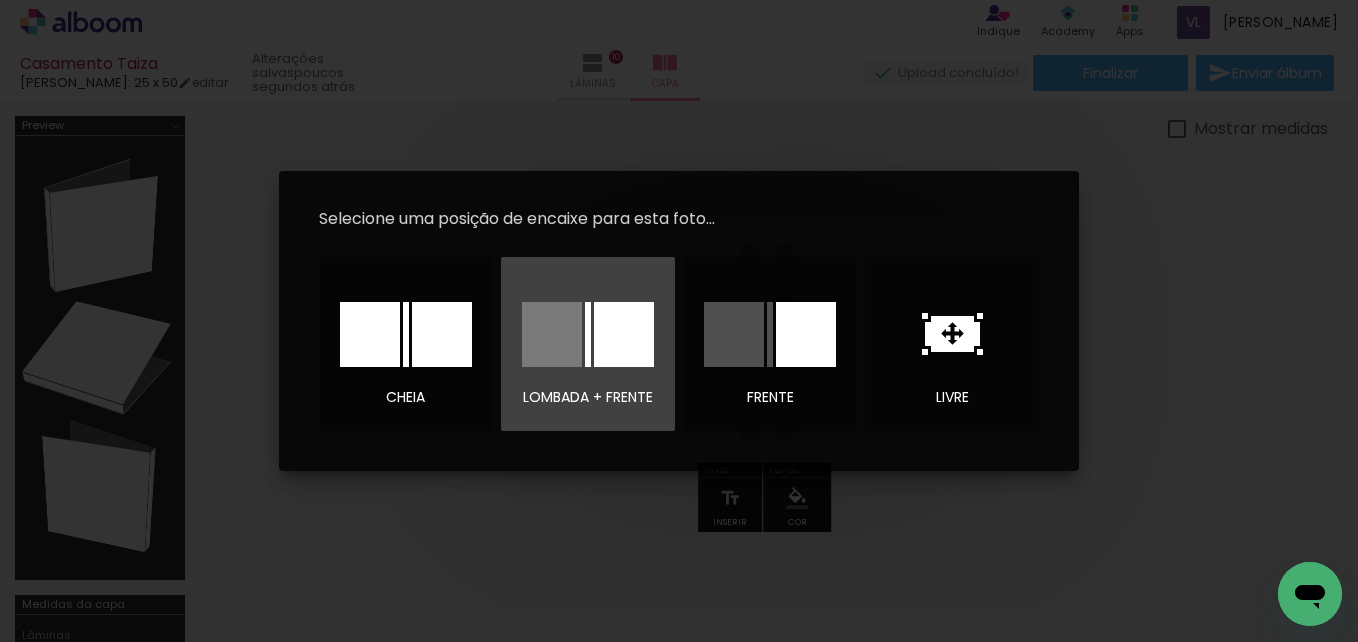 click at bounding box center [588, 334] 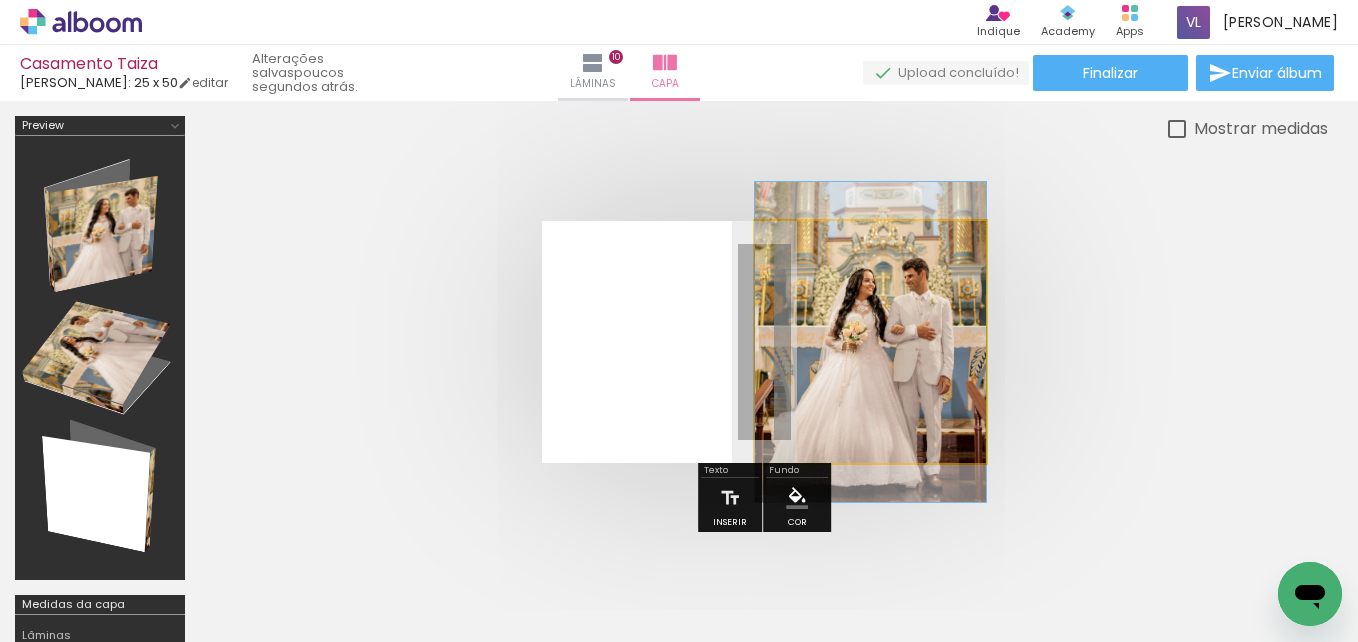 drag, startPoint x: 900, startPoint y: 363, endPoint x: 854, endPoint y: 363, distance: 46 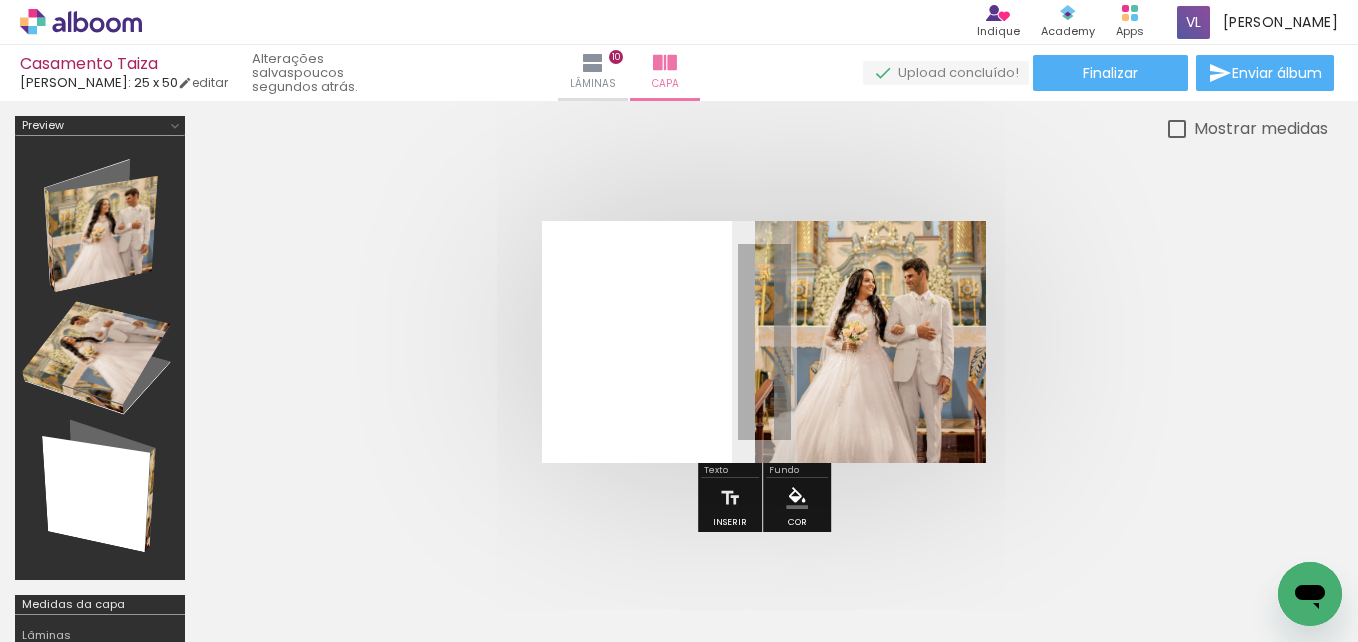 scroll, scrollTop: 0, scrollLeft: 2844, axis: horizontal 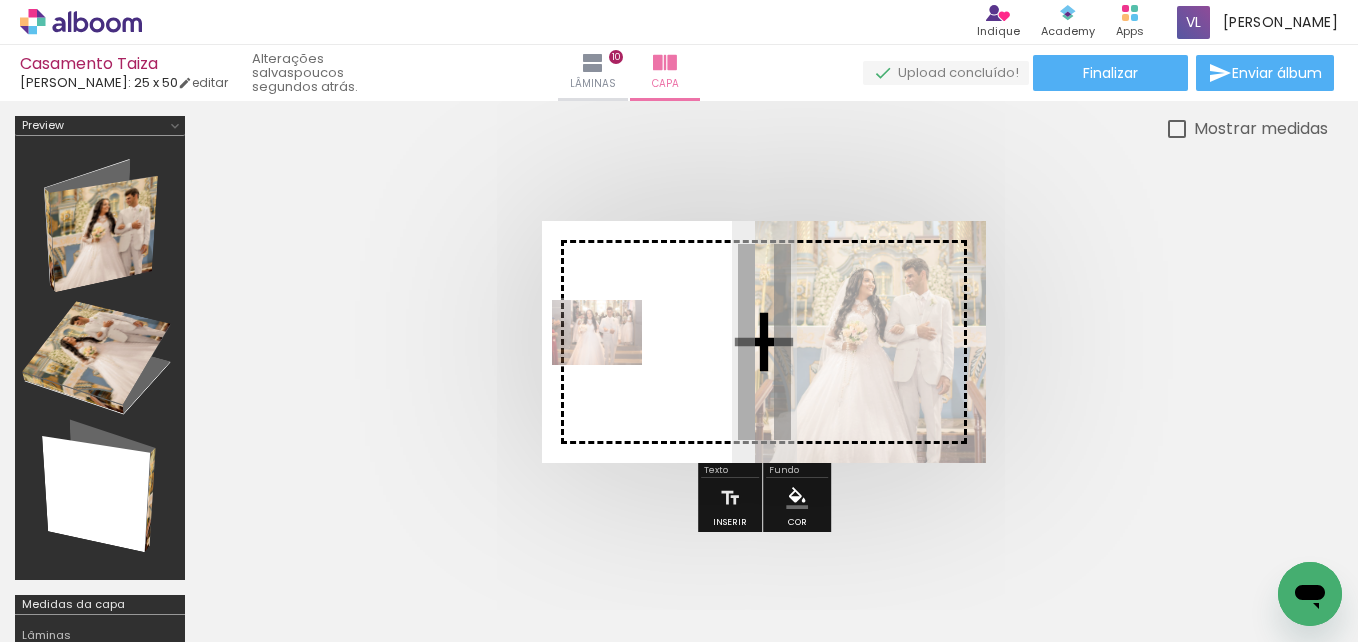 drag, startPoint x: 836, startPoint y: 600, endPoint x: 611, endPoint y: 360, distance: 328.97568 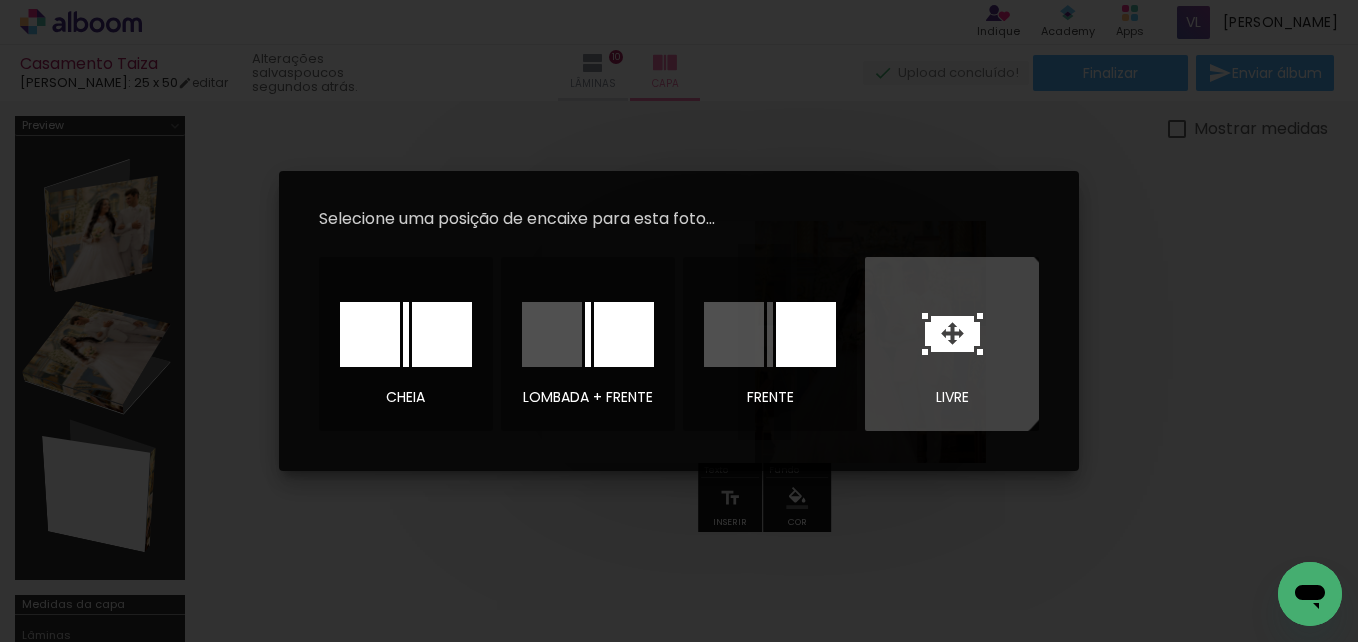 click 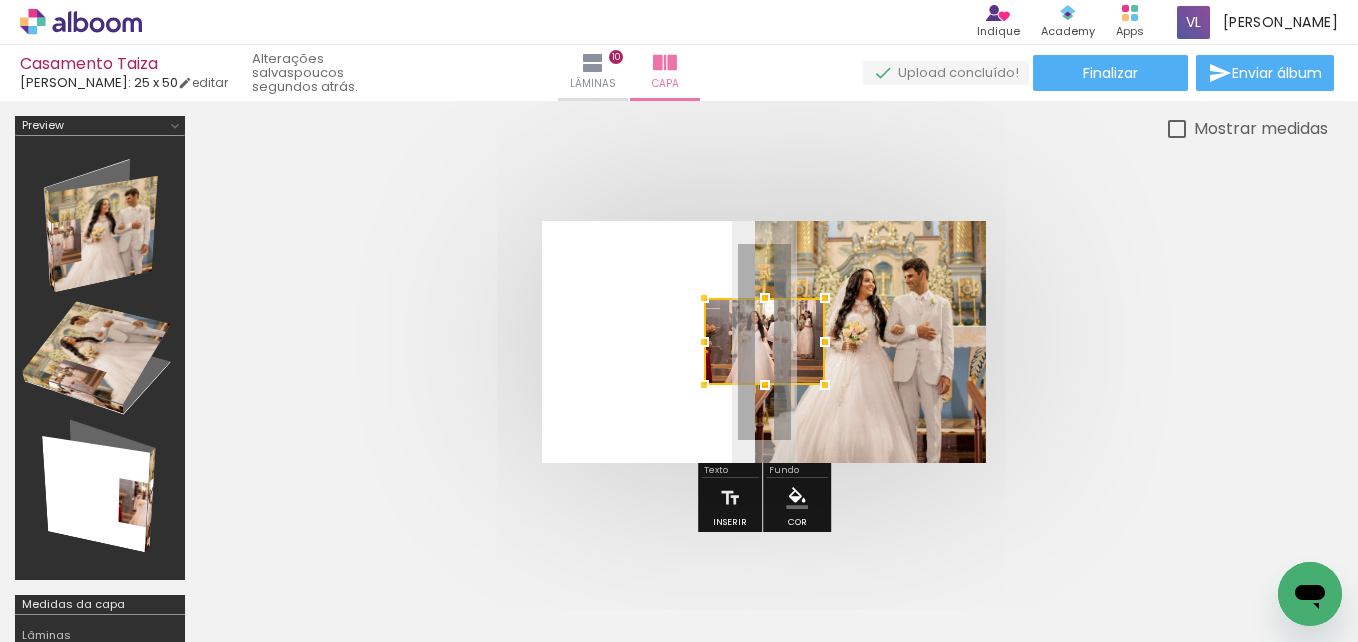 click at bounding box center [764, 341] 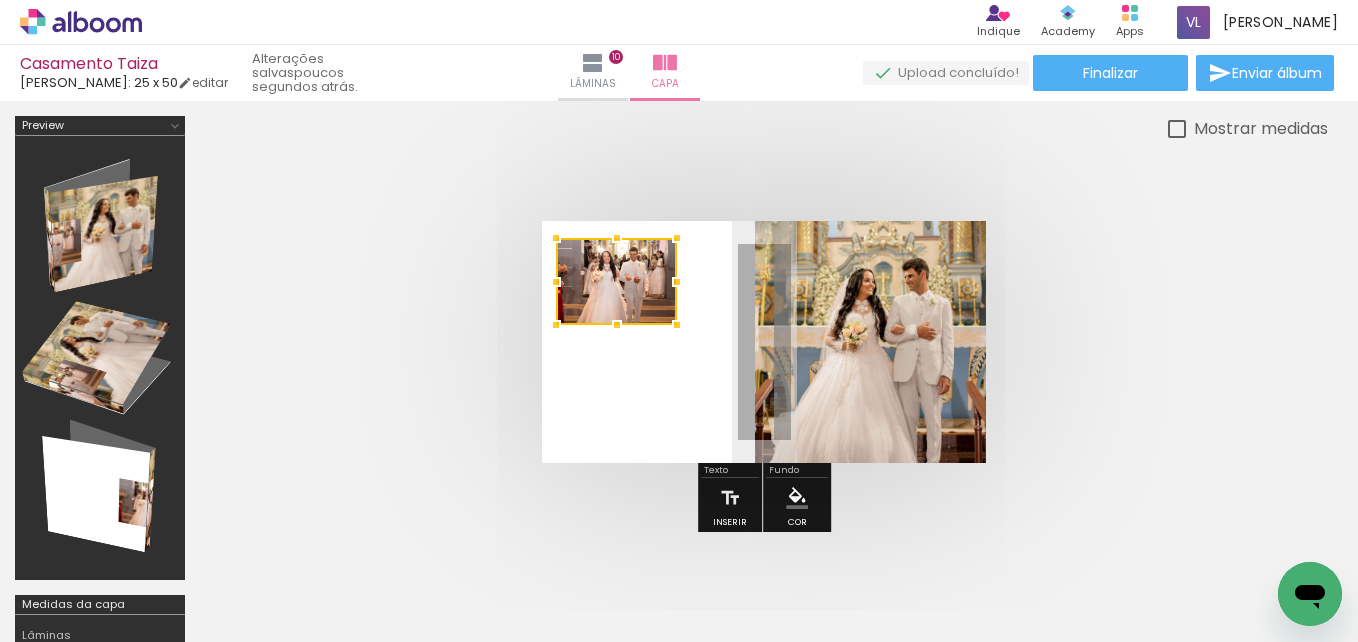 drag, startPoint x: 764, startPoint y: 330, endPoint x: 616, endPoint y: 270, distance: 159.69972 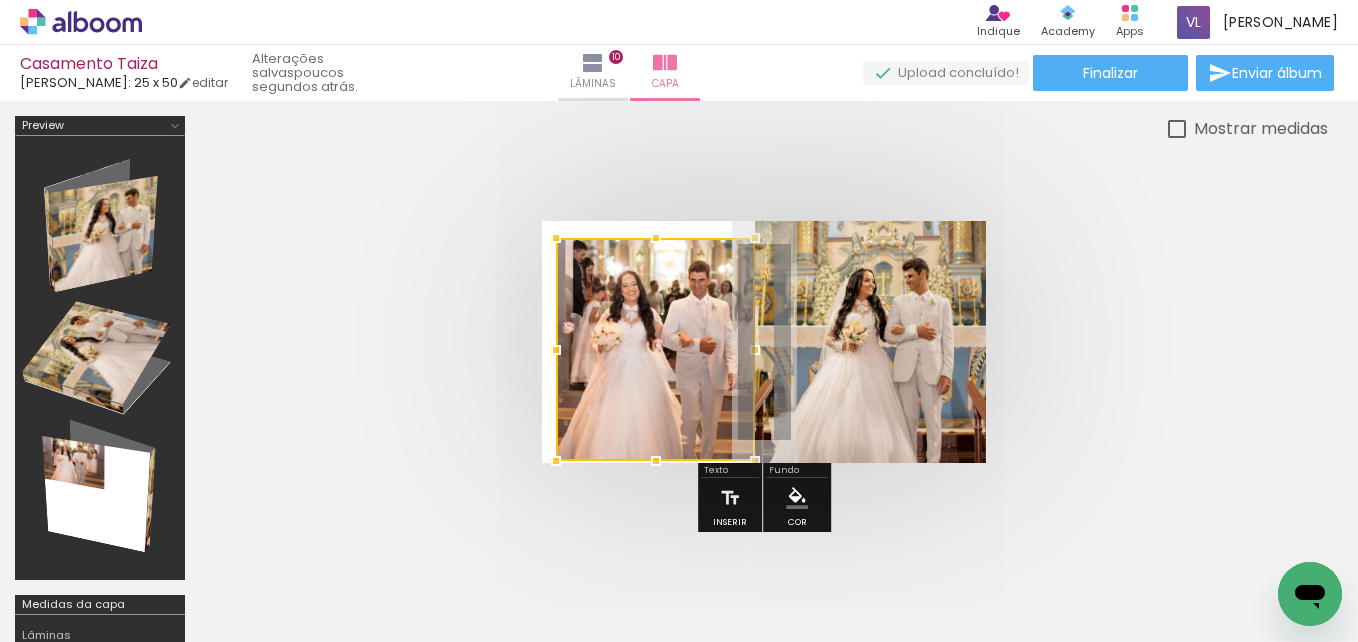 drag, startPoint x: 680, startPoint y: 327, endPoint x: 758, endPoint y: 448, distance: 143.9618 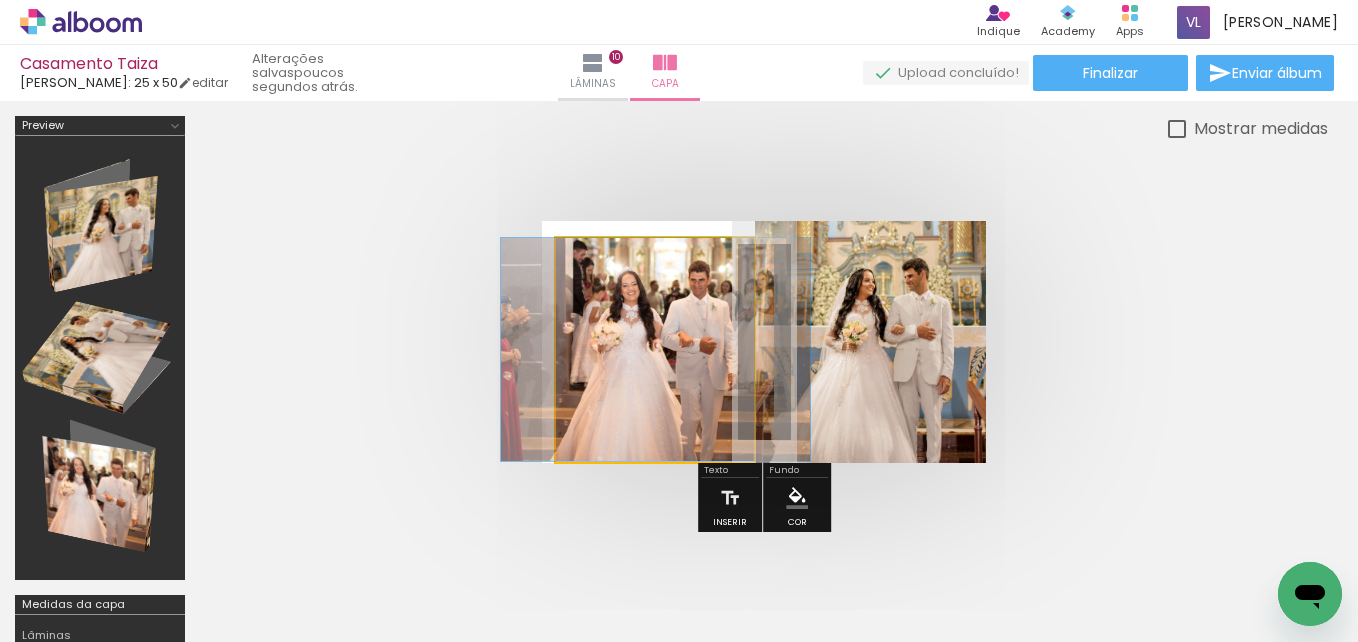click at bounding box center [655, 349] 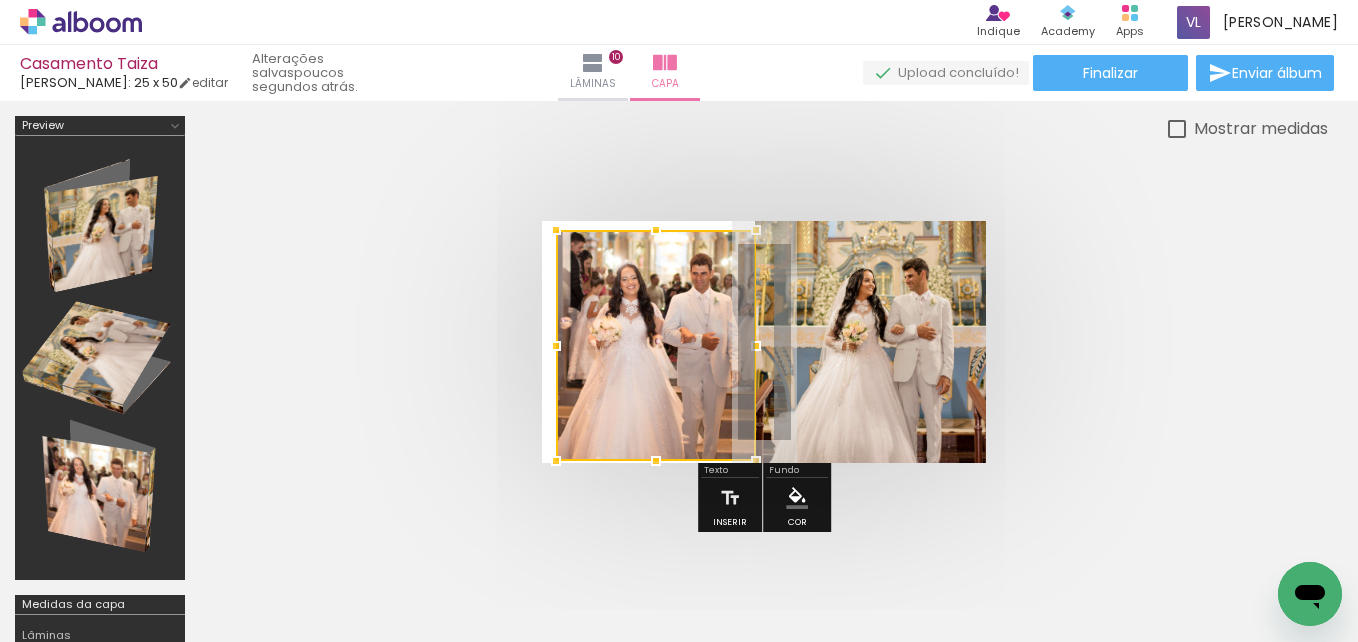click at bounding box center [756, 230] 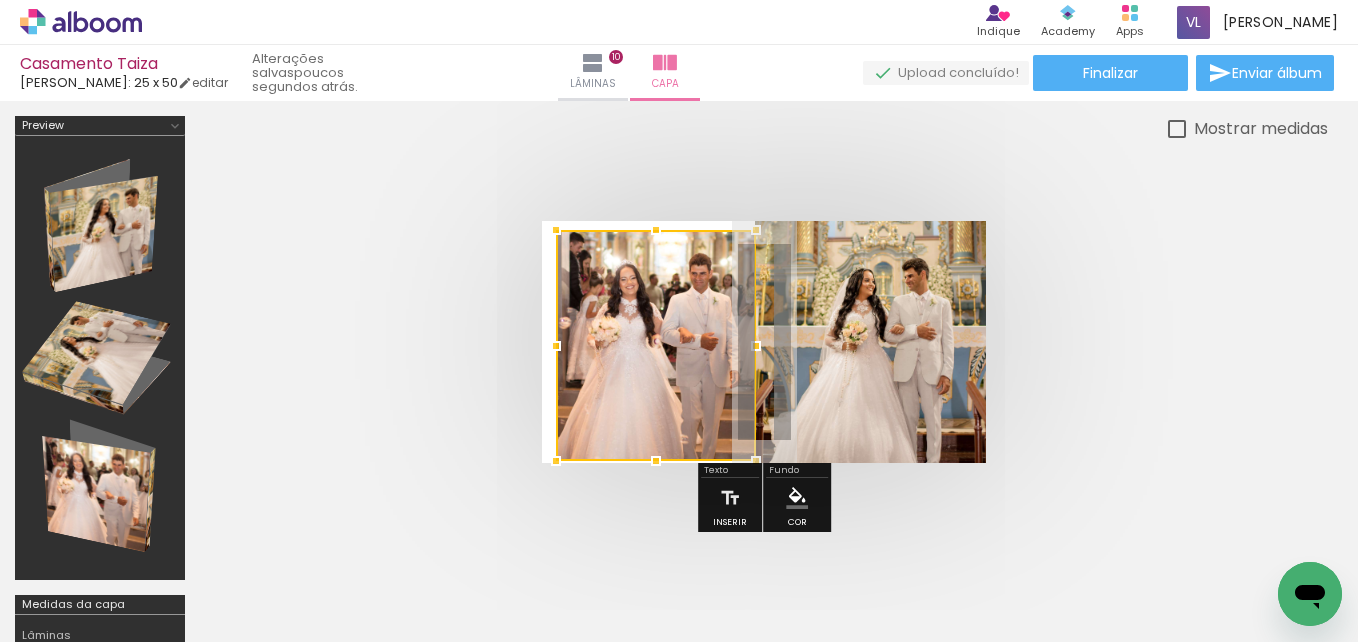 click at bounding box center (764, 342) 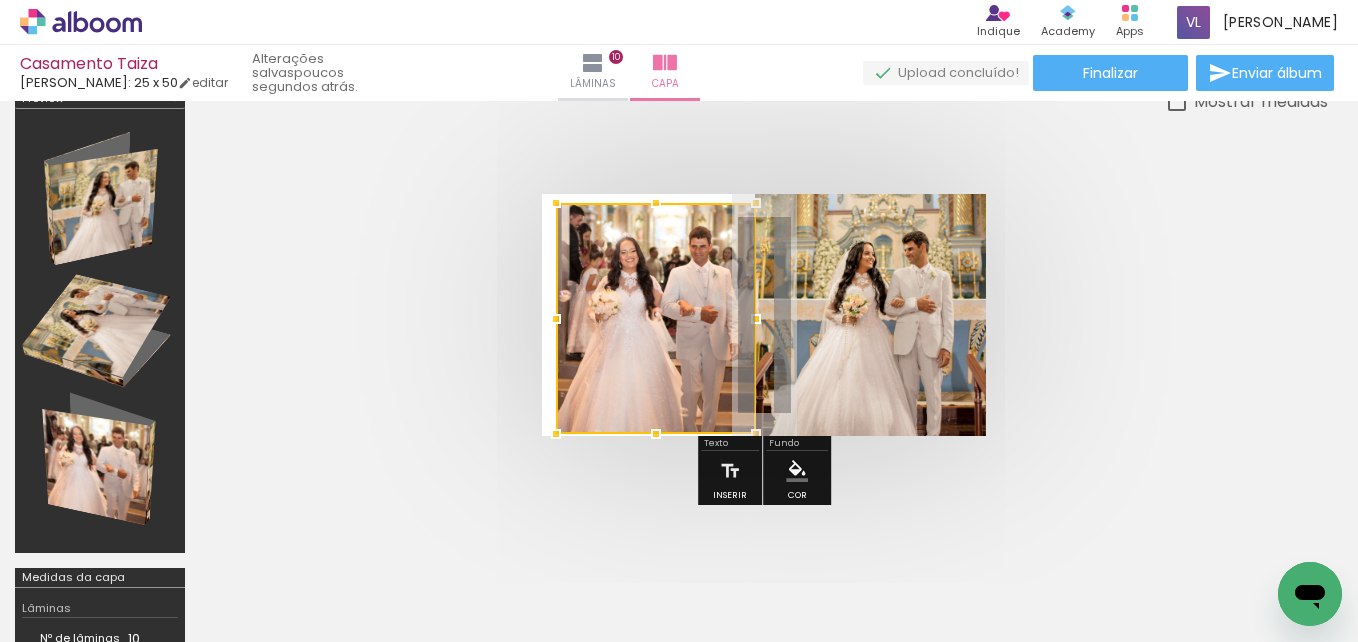 scroll, scrollTop: 23, scrollLeft: 0, axis: vertical 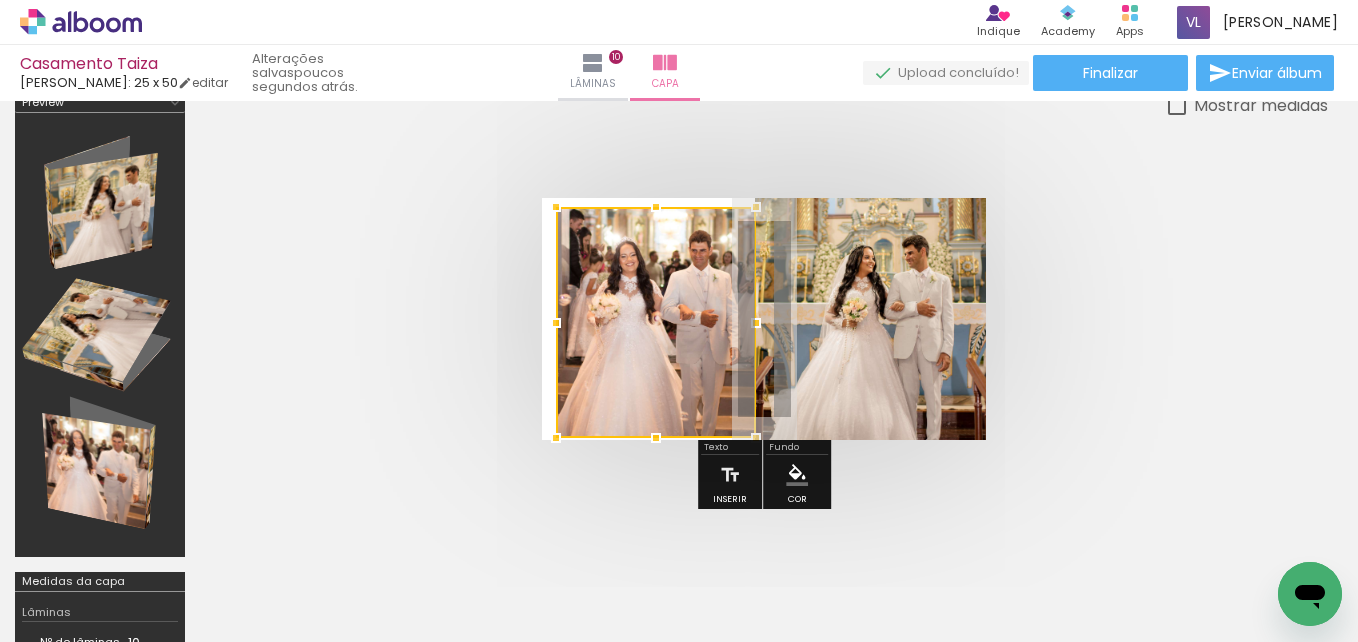 click at bounding box center [764, 319] 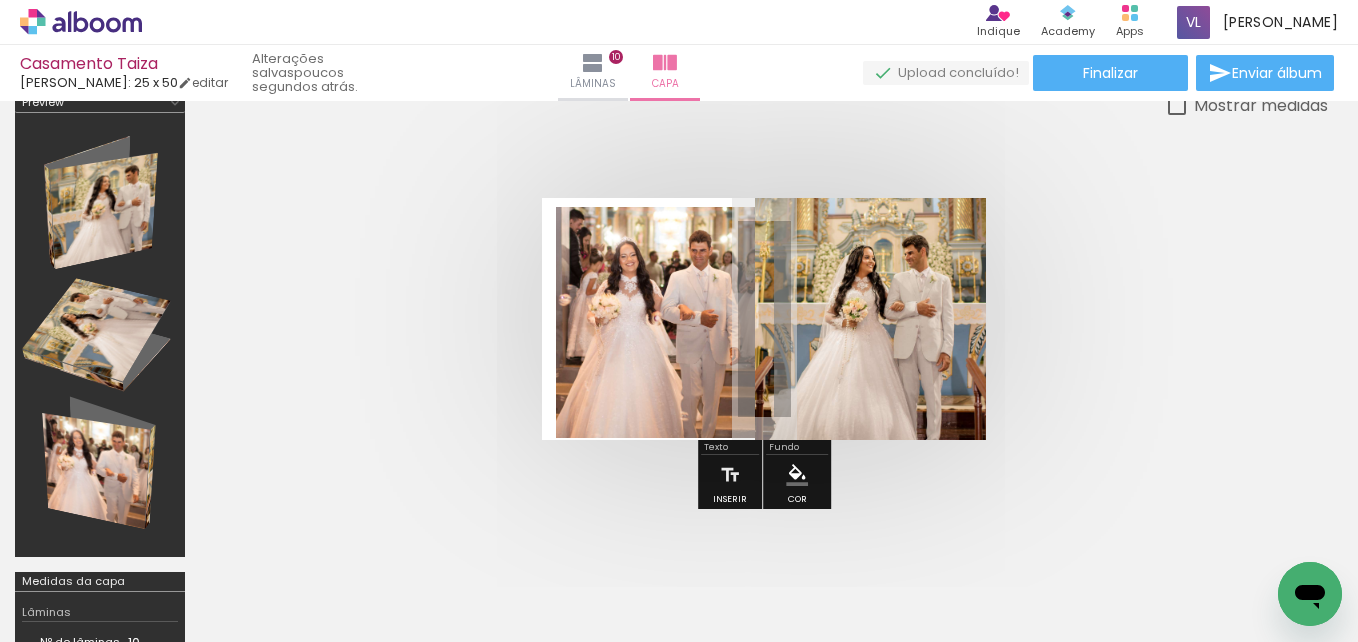 click at bounding box center [764, 319] 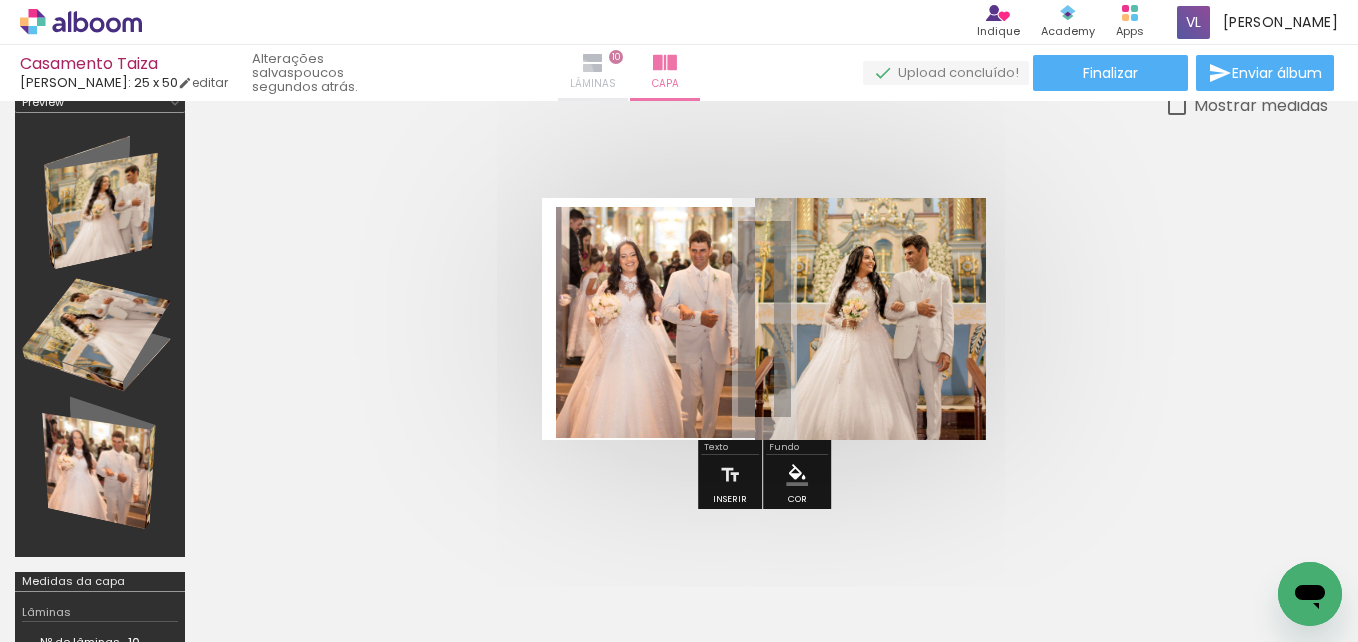 click at bounding box center [593, 63] 